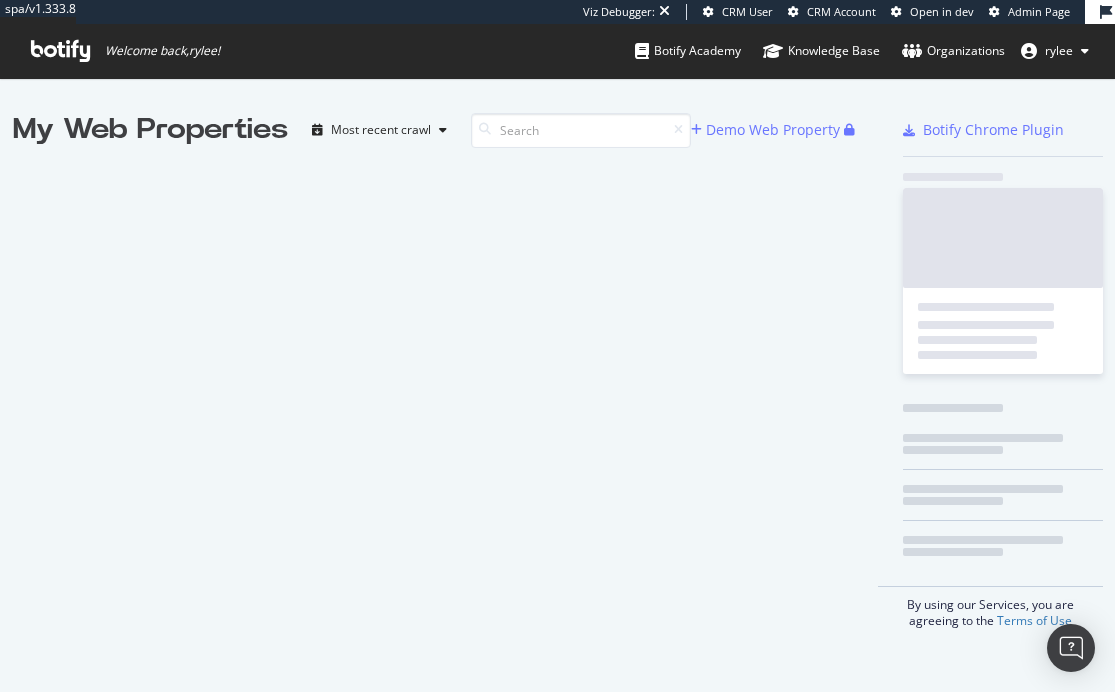 scroll, scrollTop: 0, scrollLeft: 0, axis: both 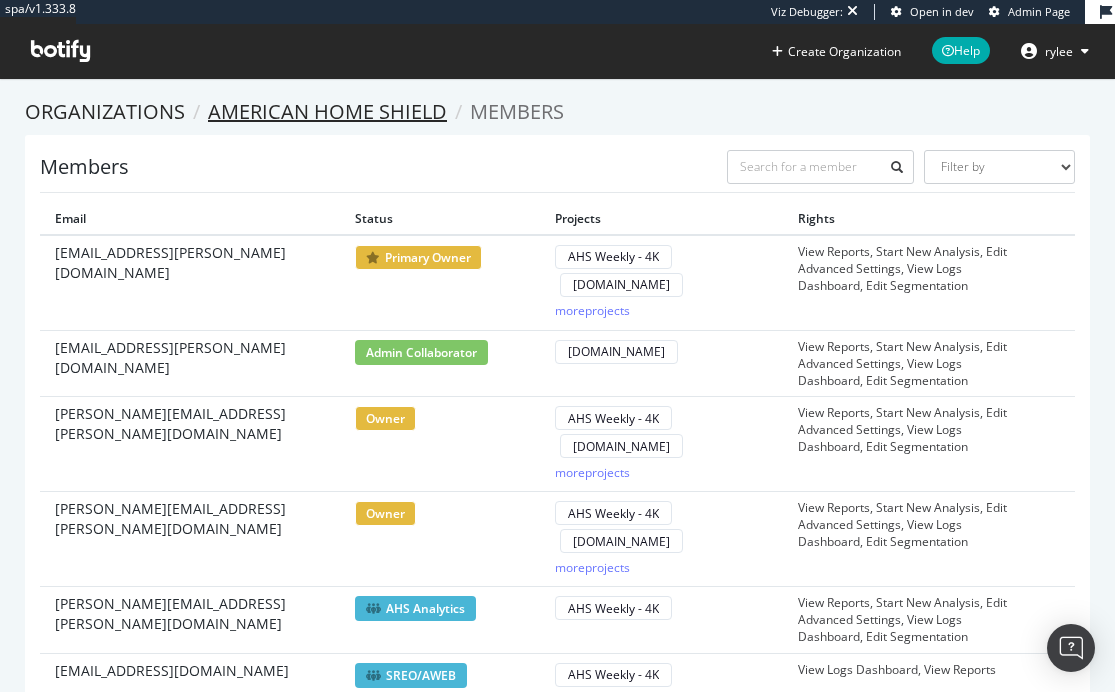 click on "American Home Shield" at bounding box center [327, 111] 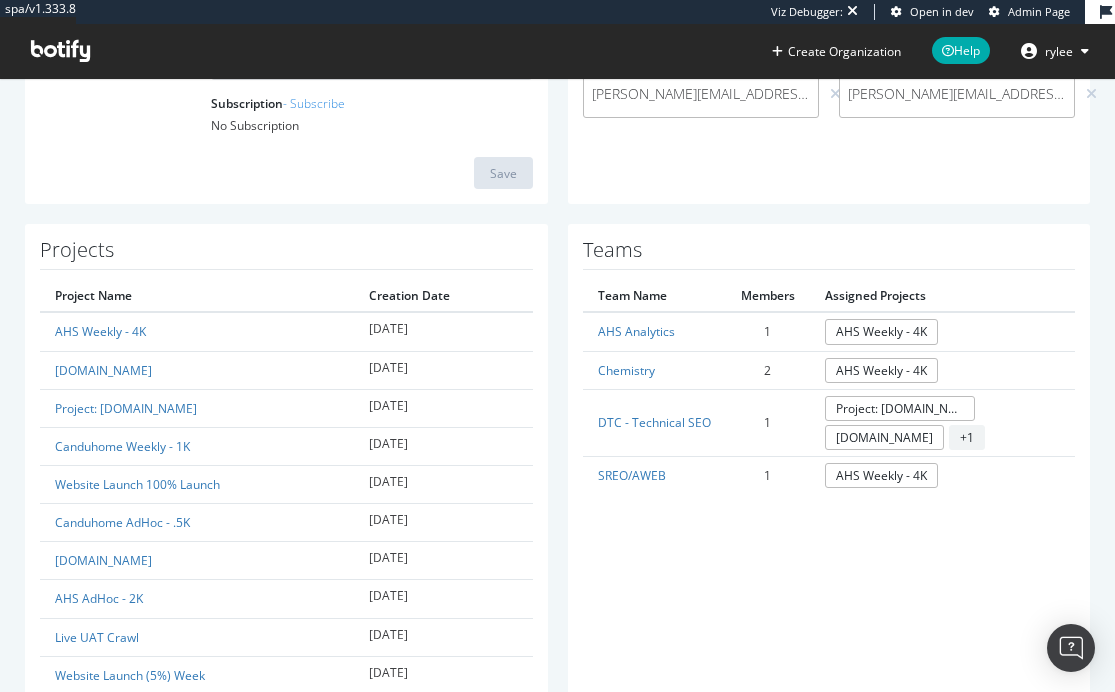scroll, scrollTop: 347, scrollLeft: 0, axis: vertical 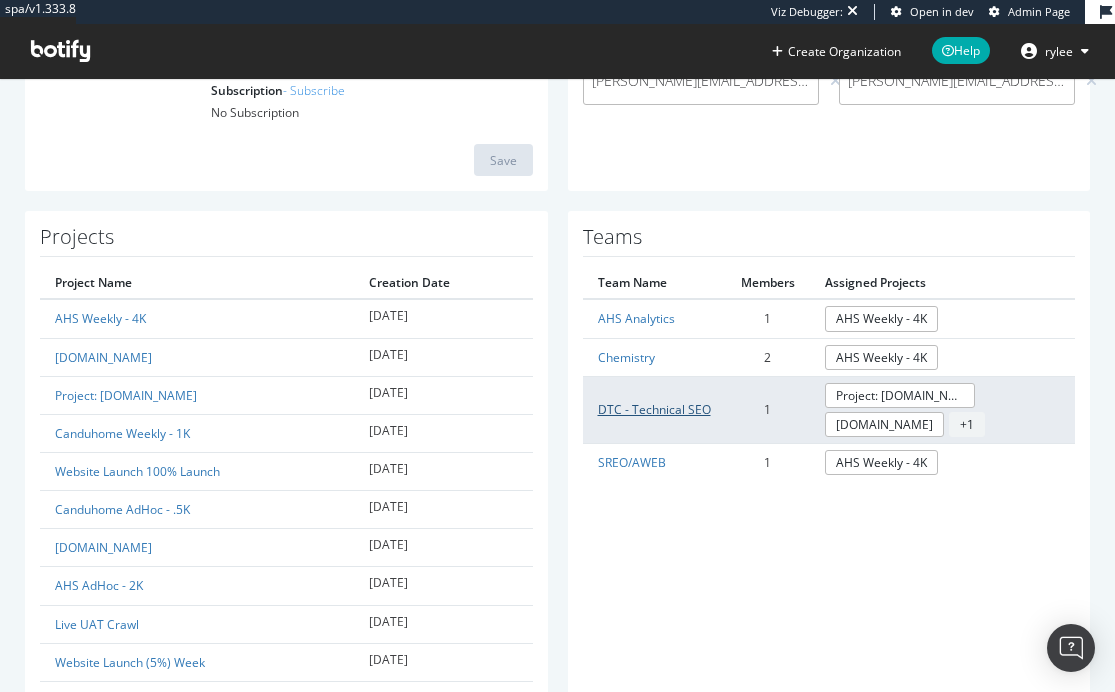 click on "DTC - Technical SEO" at bounding box center (654, 409) 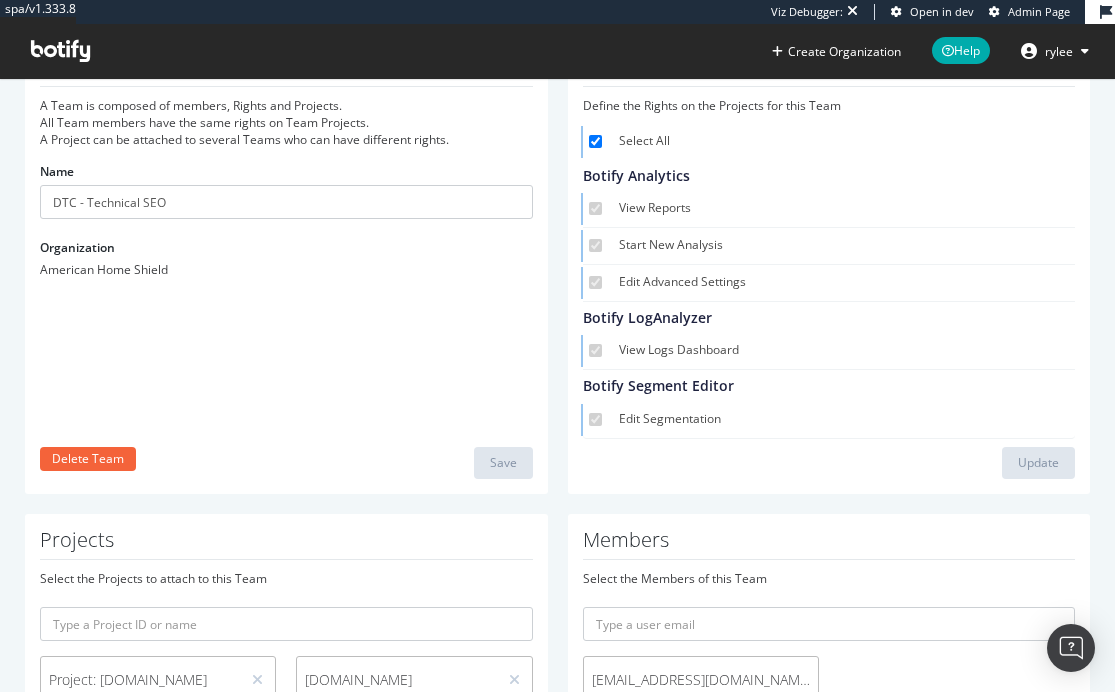 scroll, scrollTop: 20, scrollLeft: 0, axis: vertical 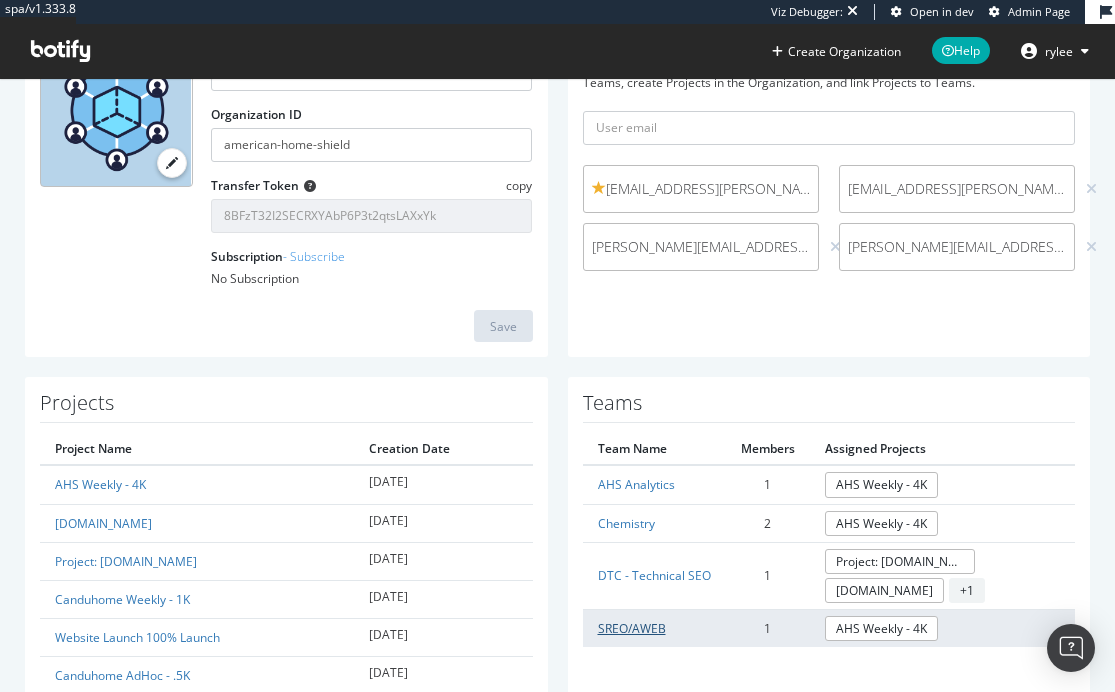 click on "SREO/AWEB" at bounding box center (632, 628) 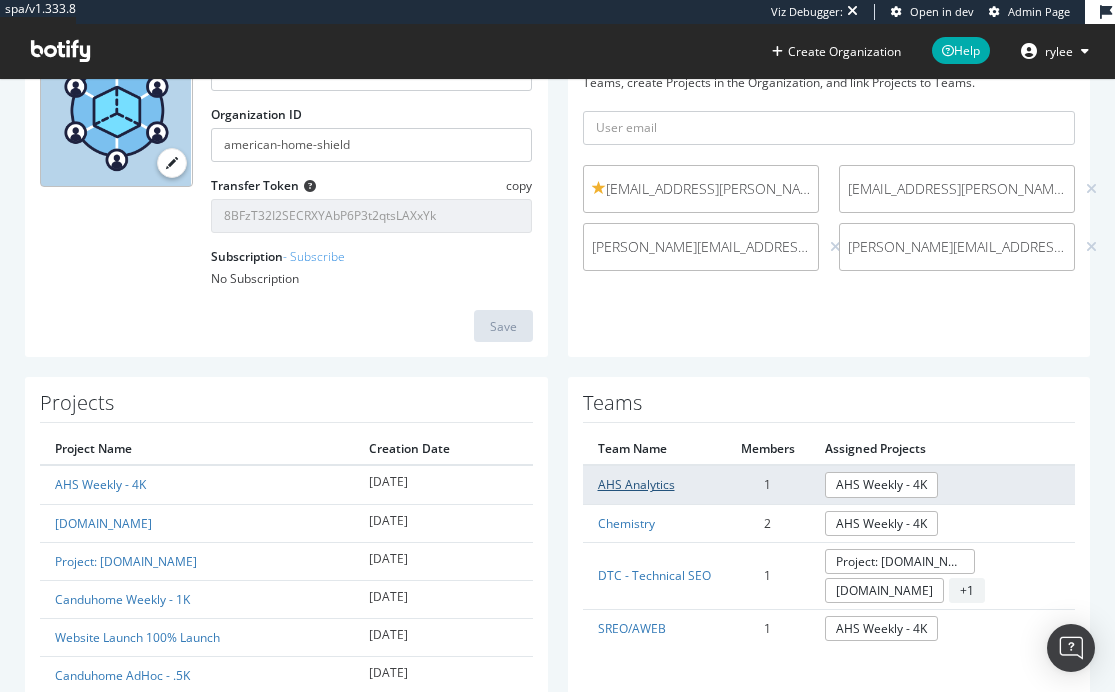 click on "AHS Analytics" at bounding box center (636, 484) 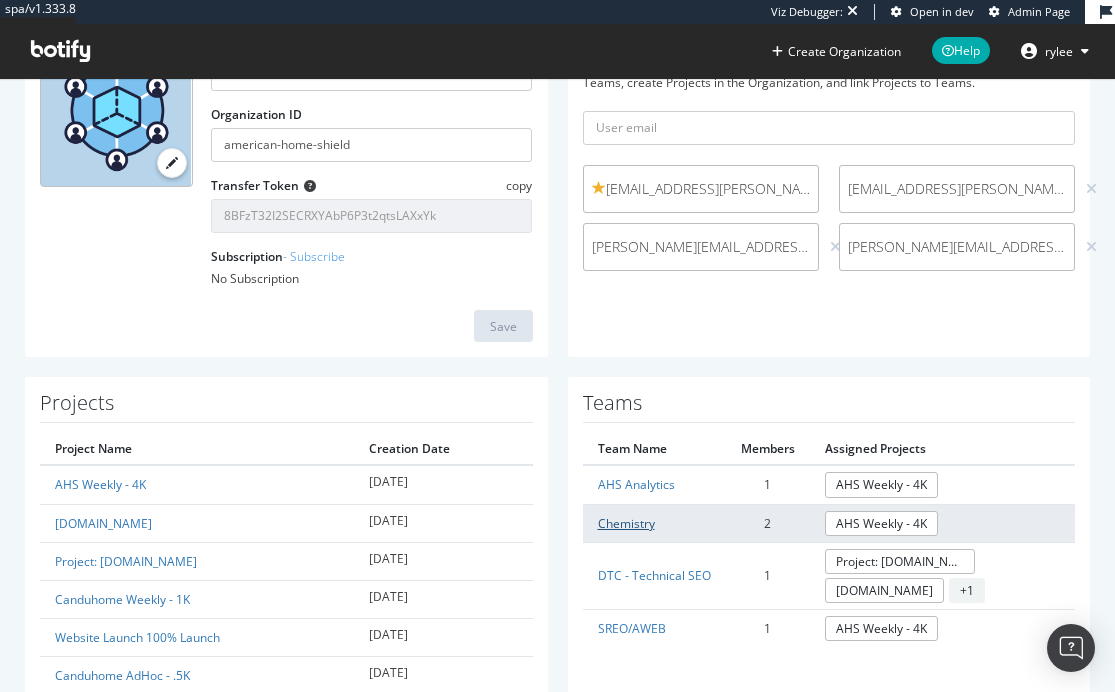 click on "Chemistry" at bounding box center (626, 523) 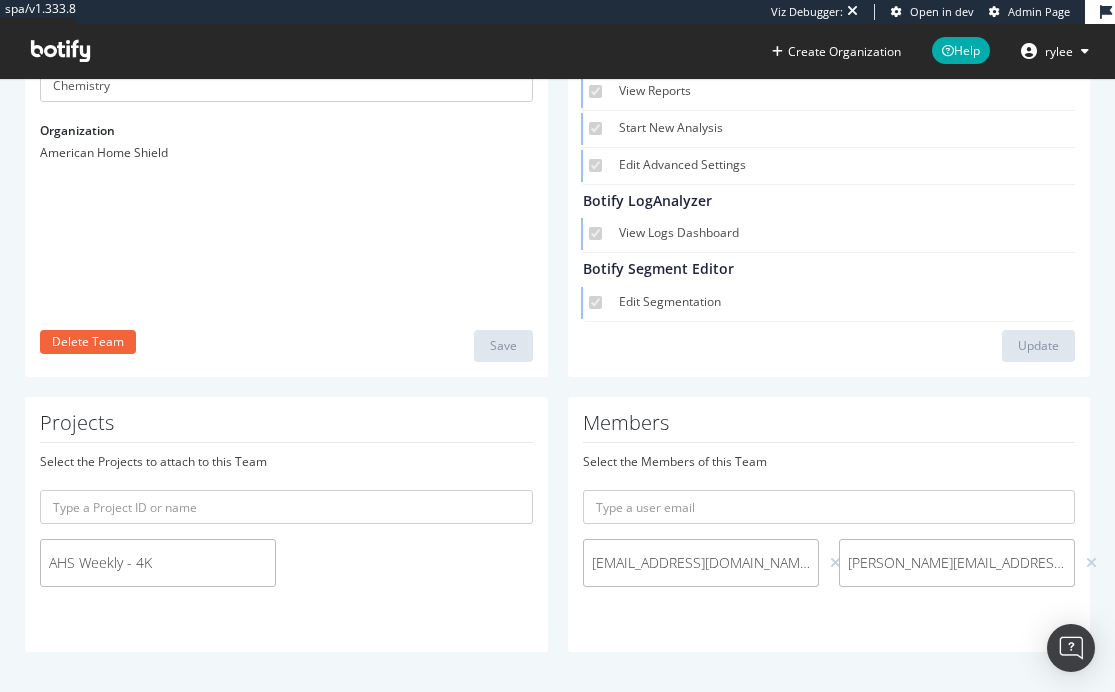 scroll, scrollTop: 0, scrollLeft: 0, axis: both 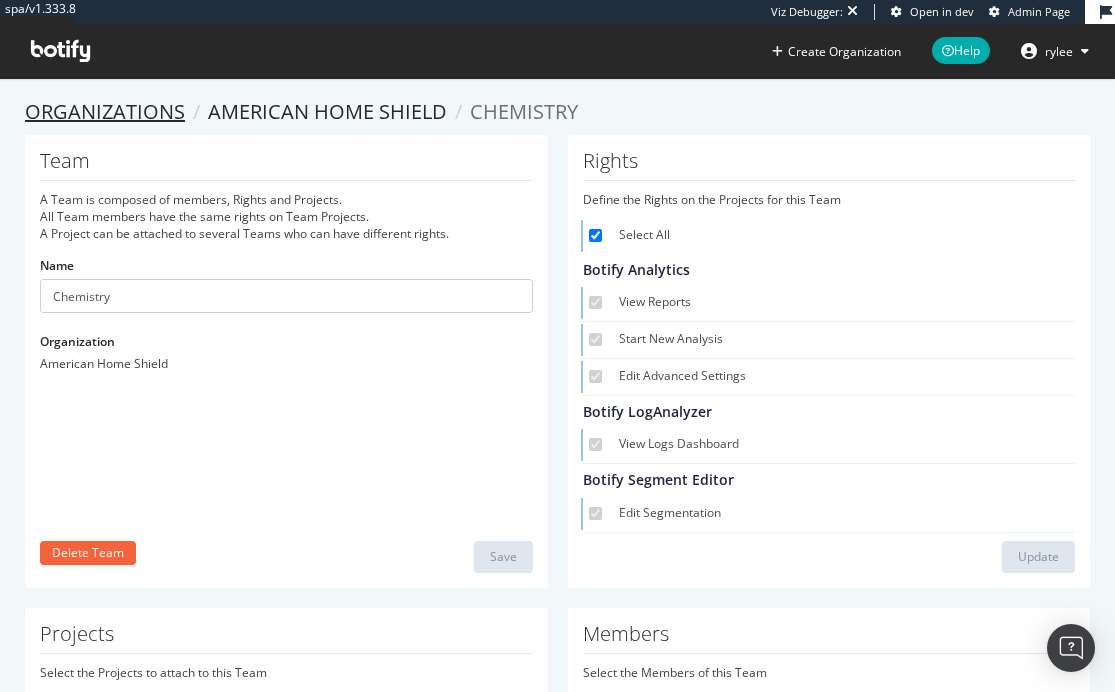 click on "Organizations" at bounding box center [105, 111] 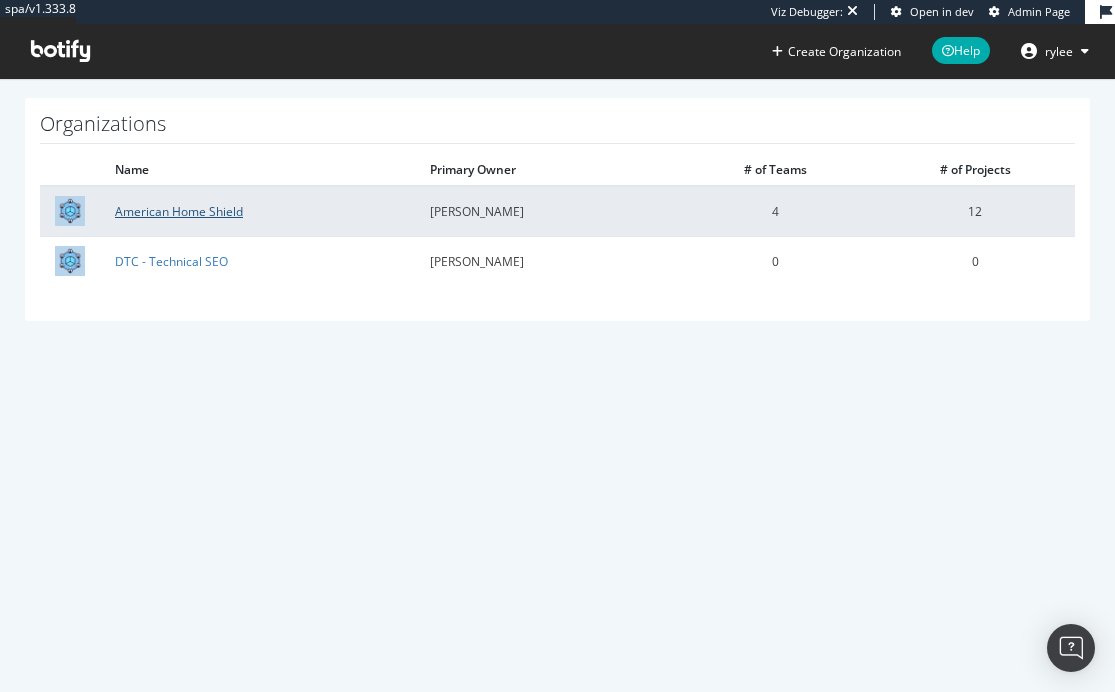 click on "American Home Shield" at bounding box center [179, 211] 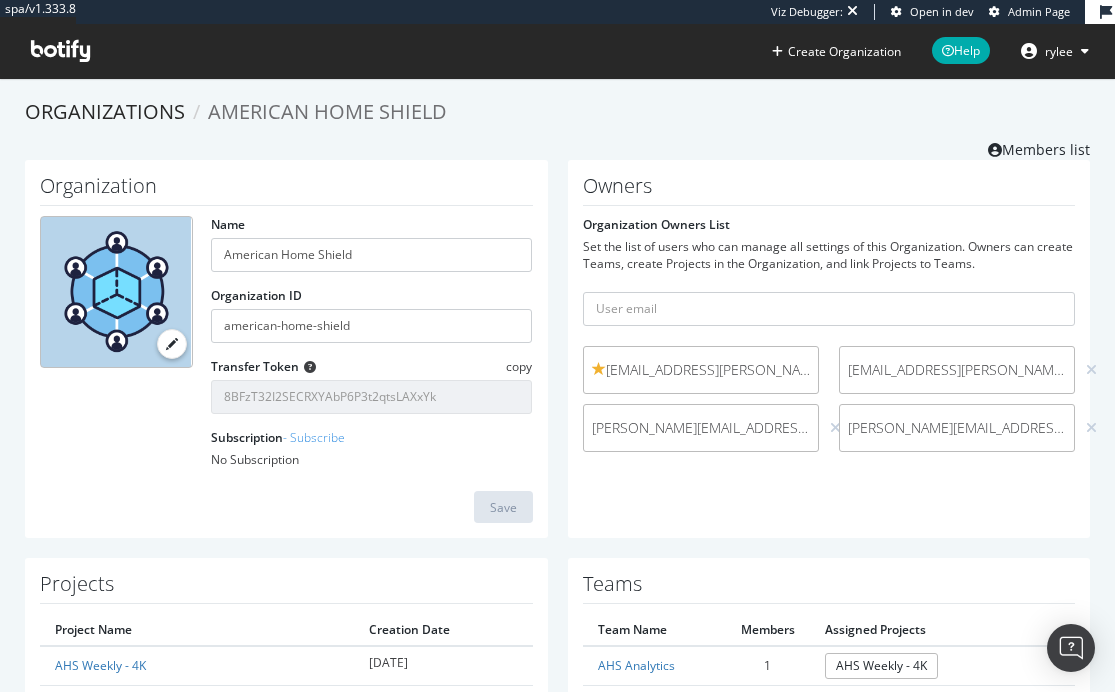 scroll, scrollTop: 234, scrollLeft: 0, axis: vertical 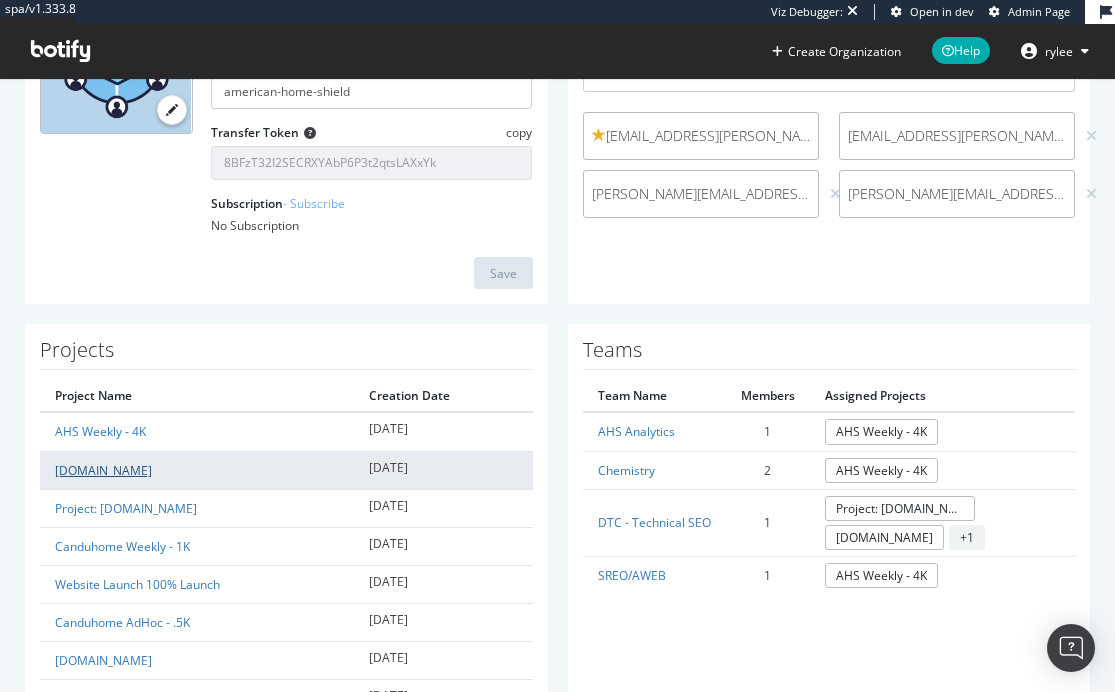 click on "[DOMAIN_NAME]" at bounding box center (103, 470) 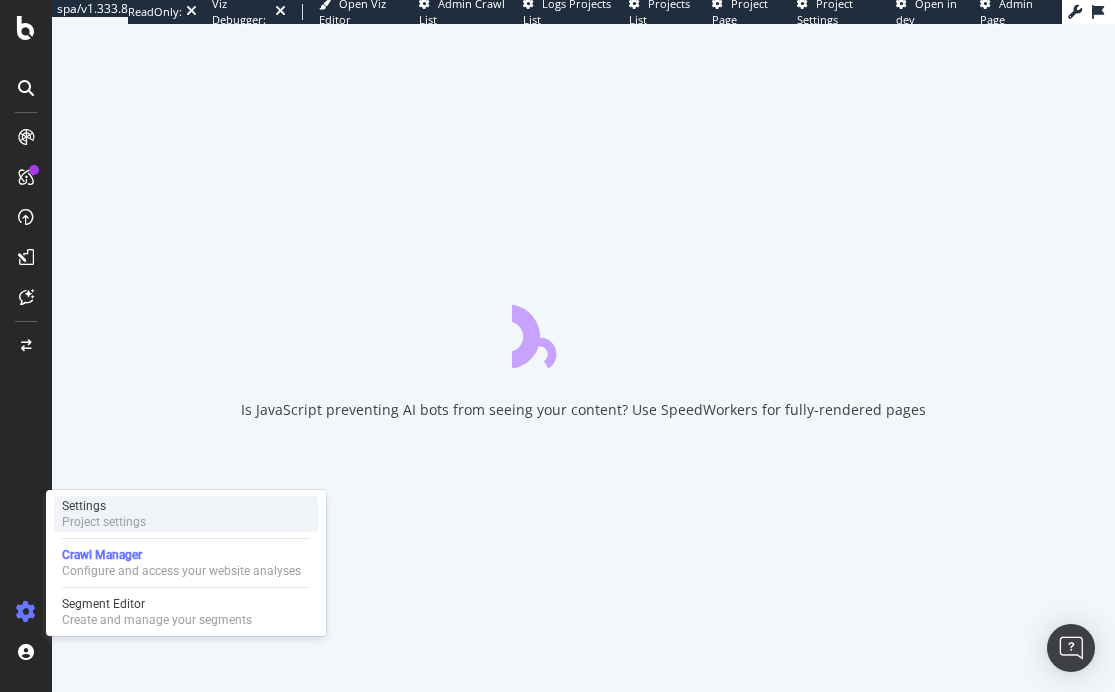 click on "Project settings" at bounding box center [104, 522] 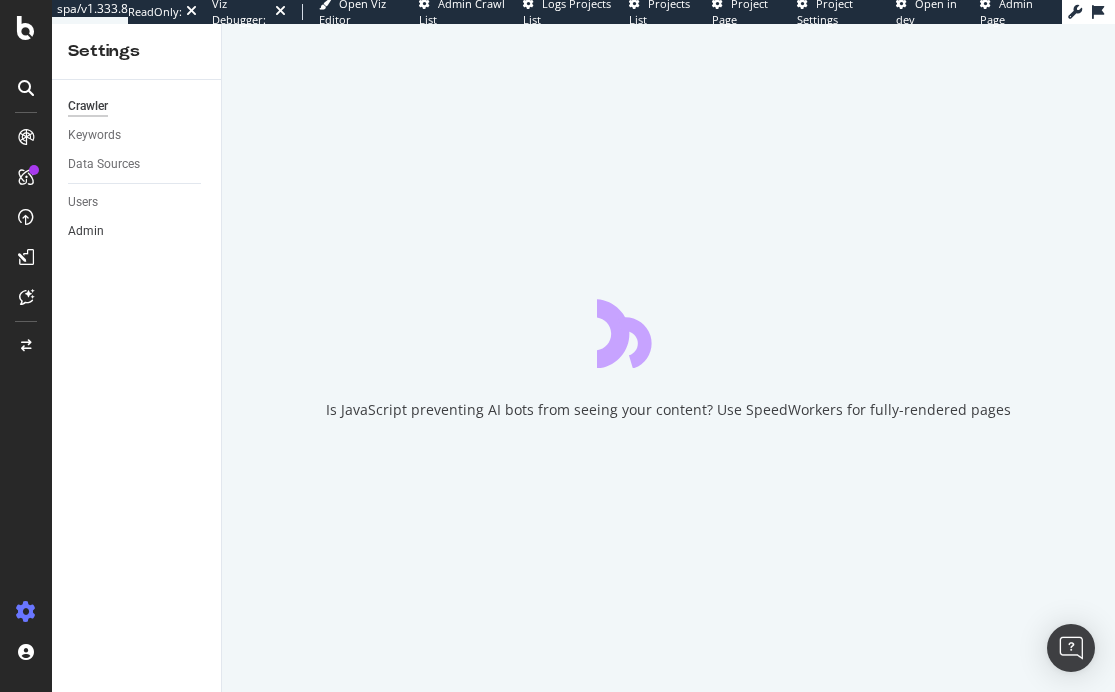 scroll, scrollTop: 0, scrollLeft: 0, axis: both 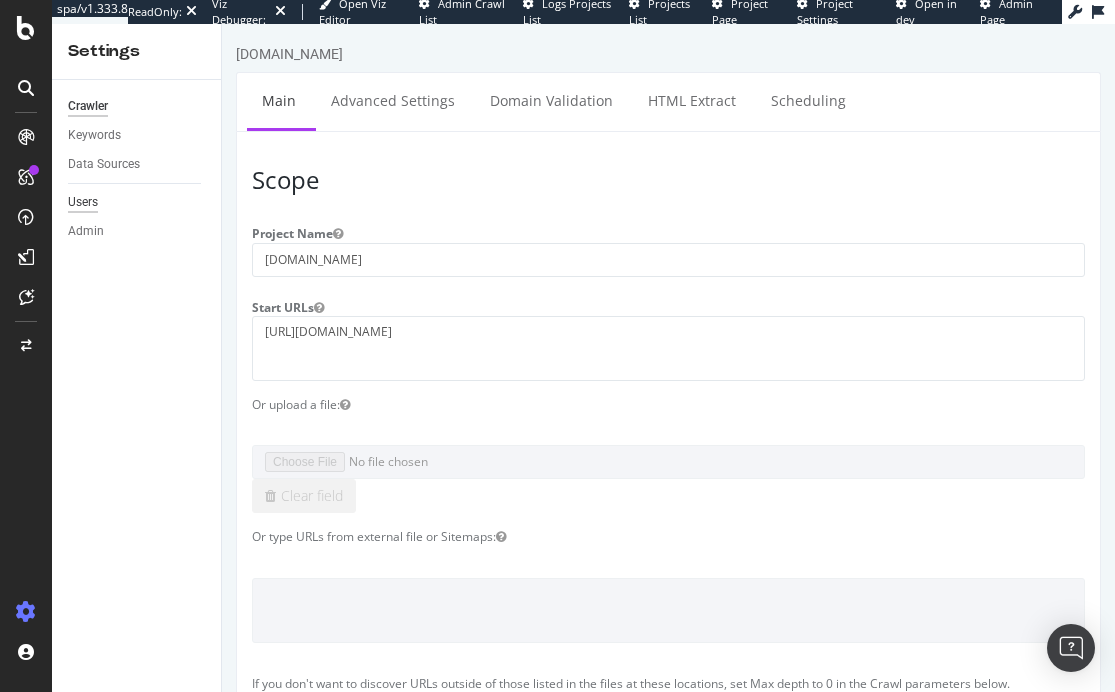 click on "Users" at bounding box center (83, 202) 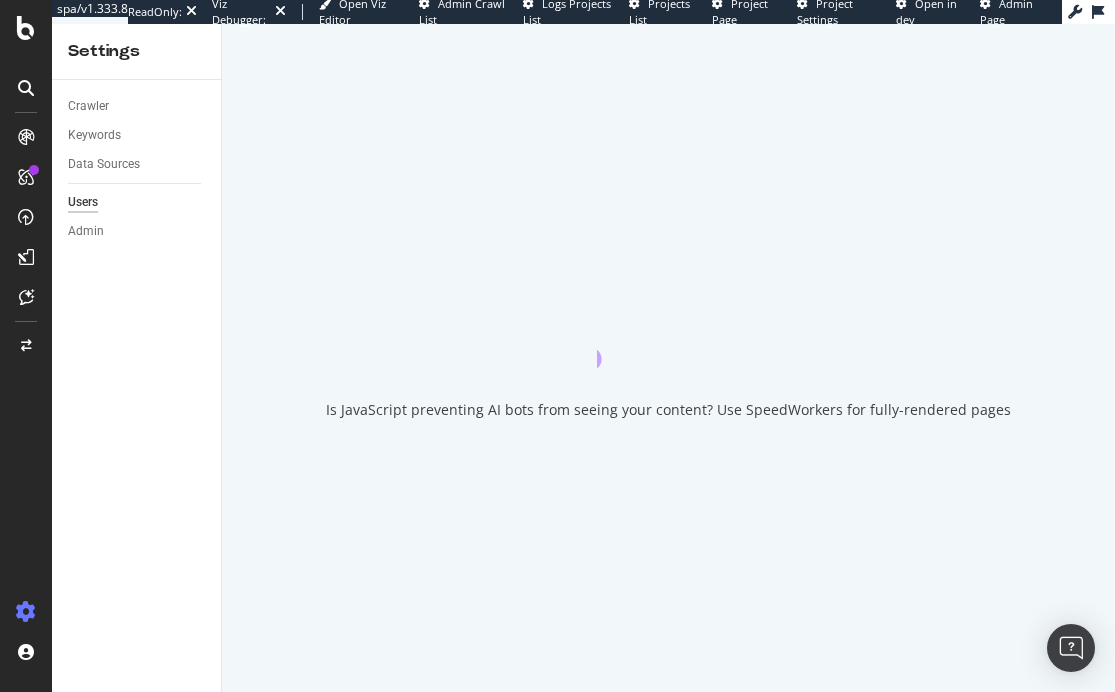 scroll, scrollTop: 0, scrollLeft: 0, axis: both 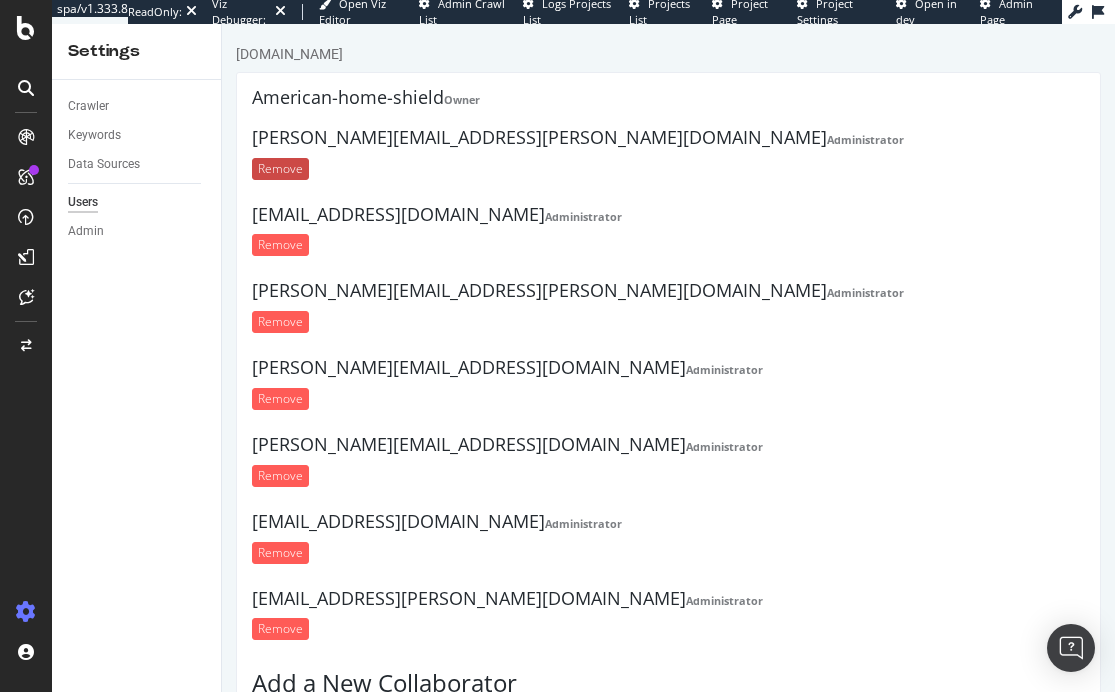 click on "Remove" at bounding box center (280, 169) 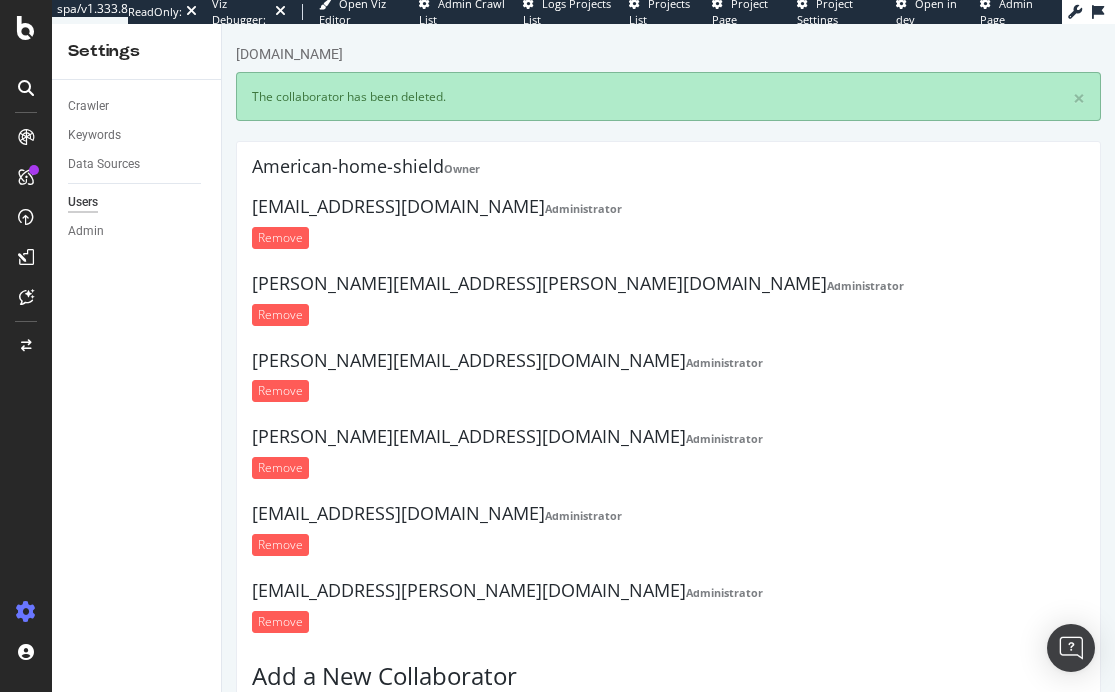 scroll, scrollTop: 0, scrollLeft: 0, axis: both 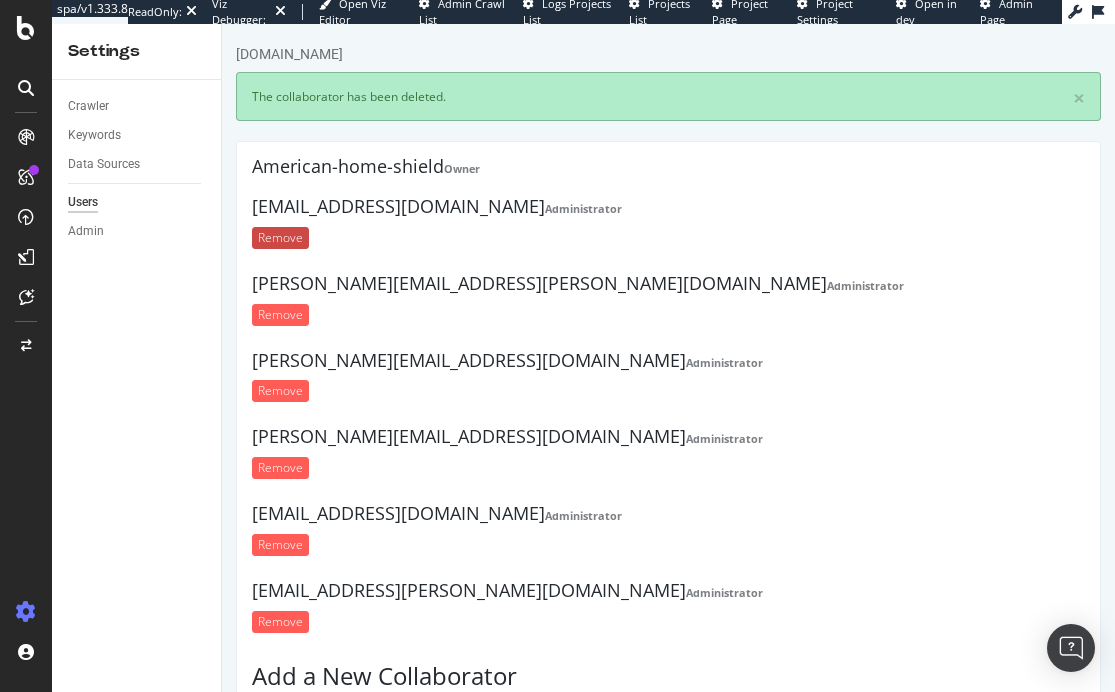 click on "Remove" at bounding box center [280, 238] 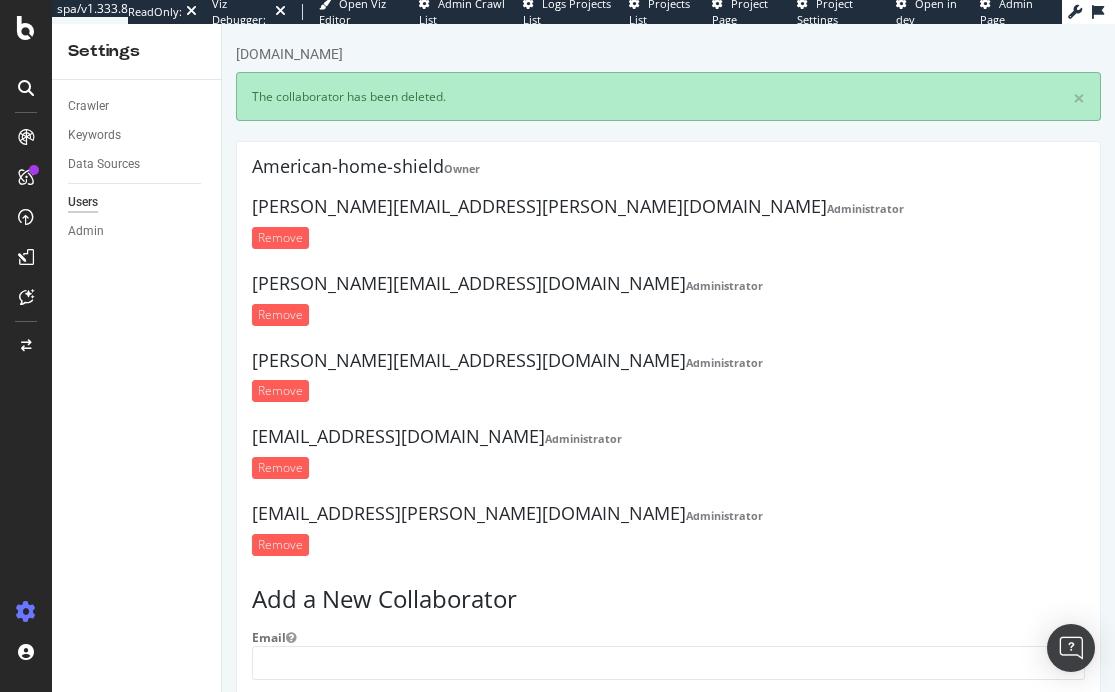 scroll, scrollTop: 0, scrollLeft: 0, axis: both 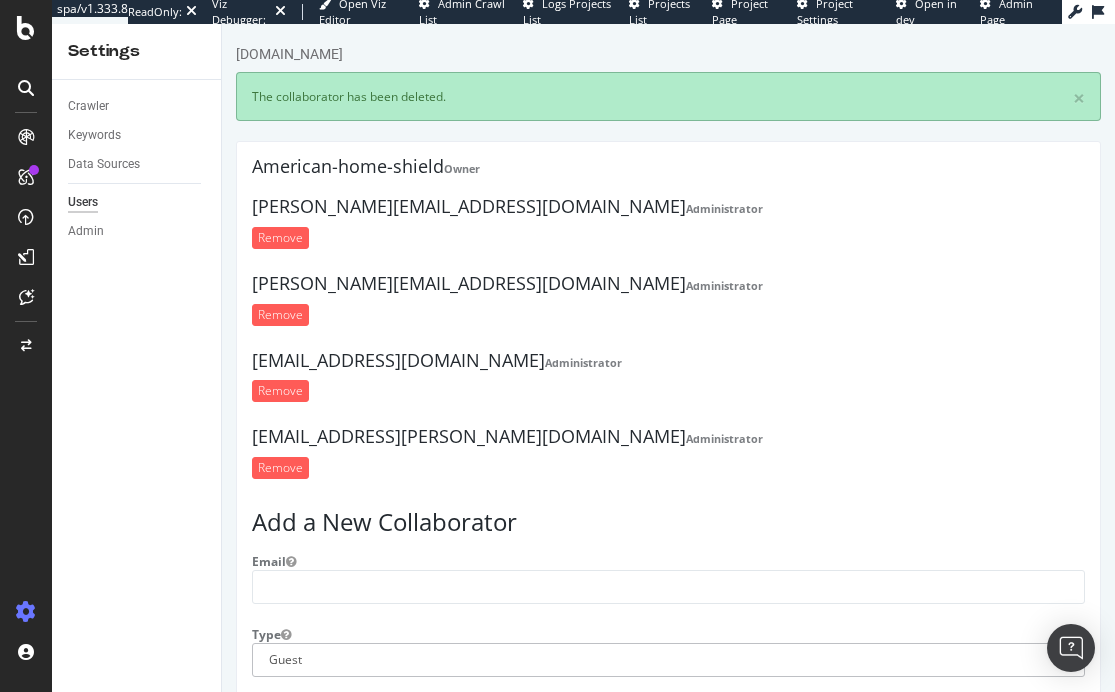 click on "Remove" at bounding box center (280, 238) 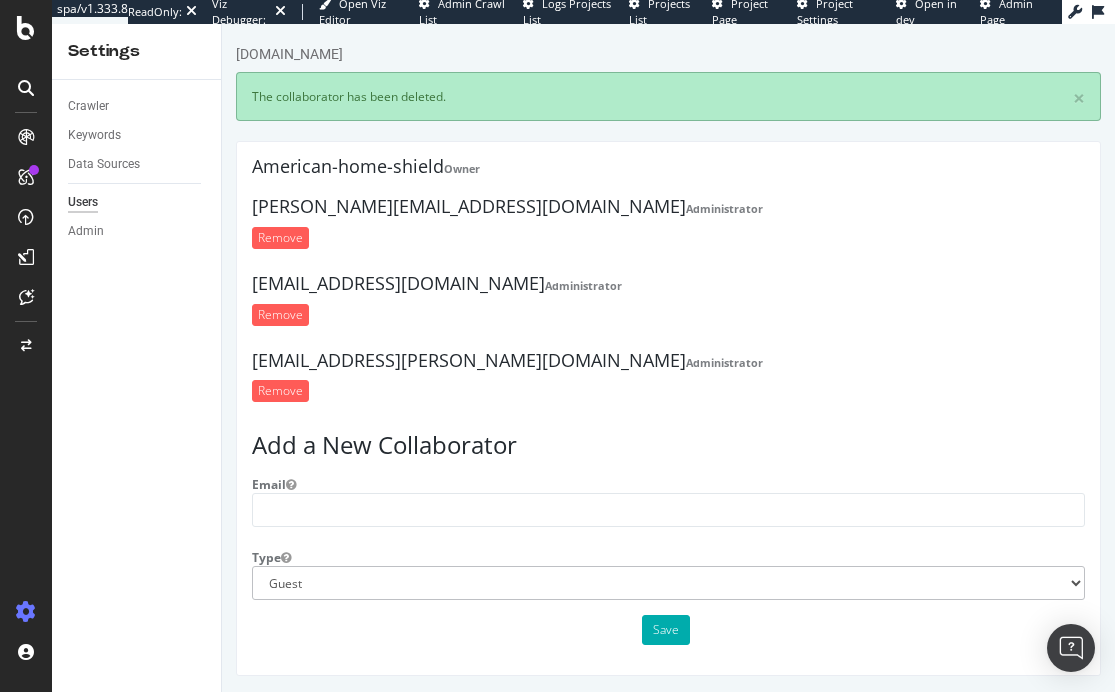 scroll, scrollTop: 0, scrollLeft: 0, axis: both 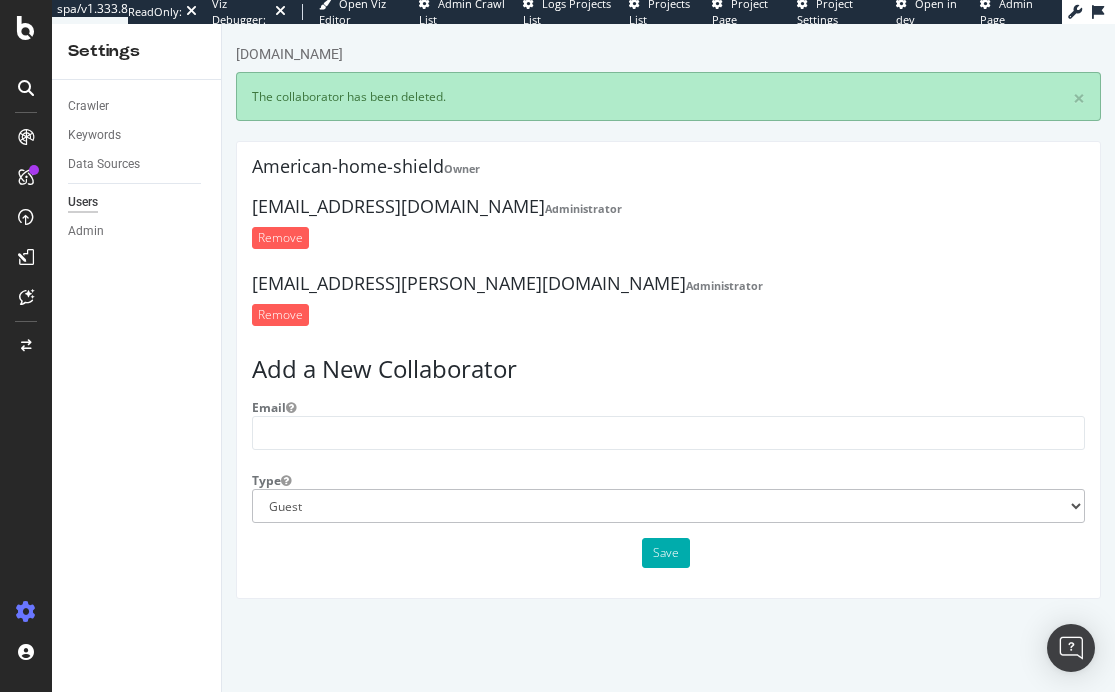 click on "Remove" at bounding box center [280, 238] 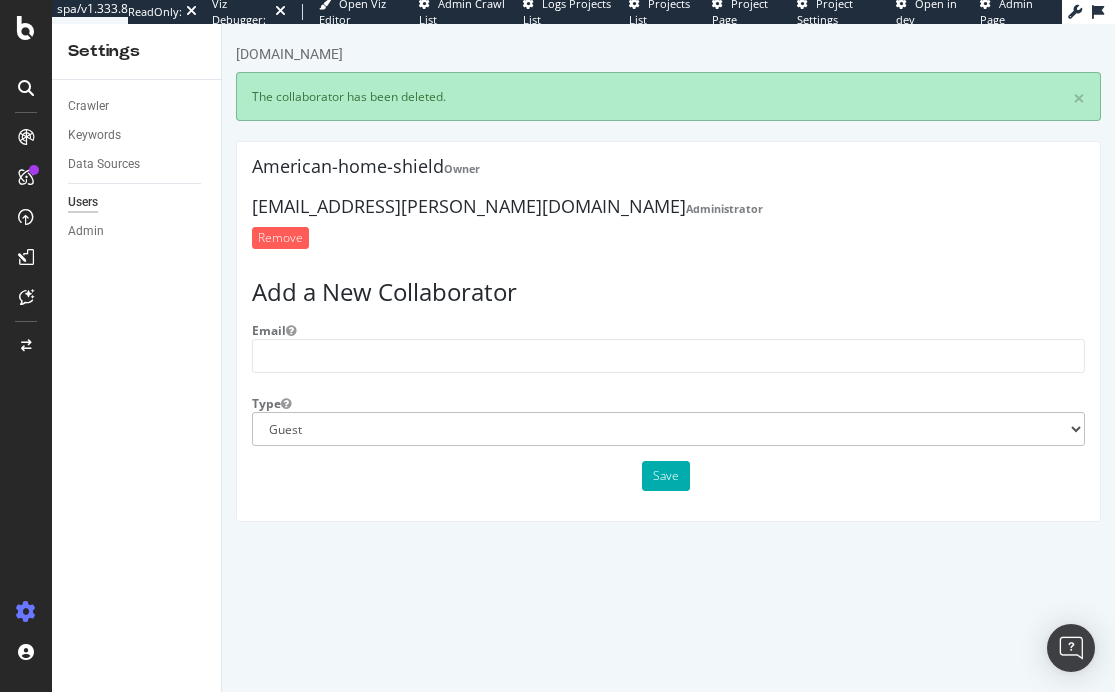 scroll, scrollTop: 0, scrollLeft: 0, axis: both 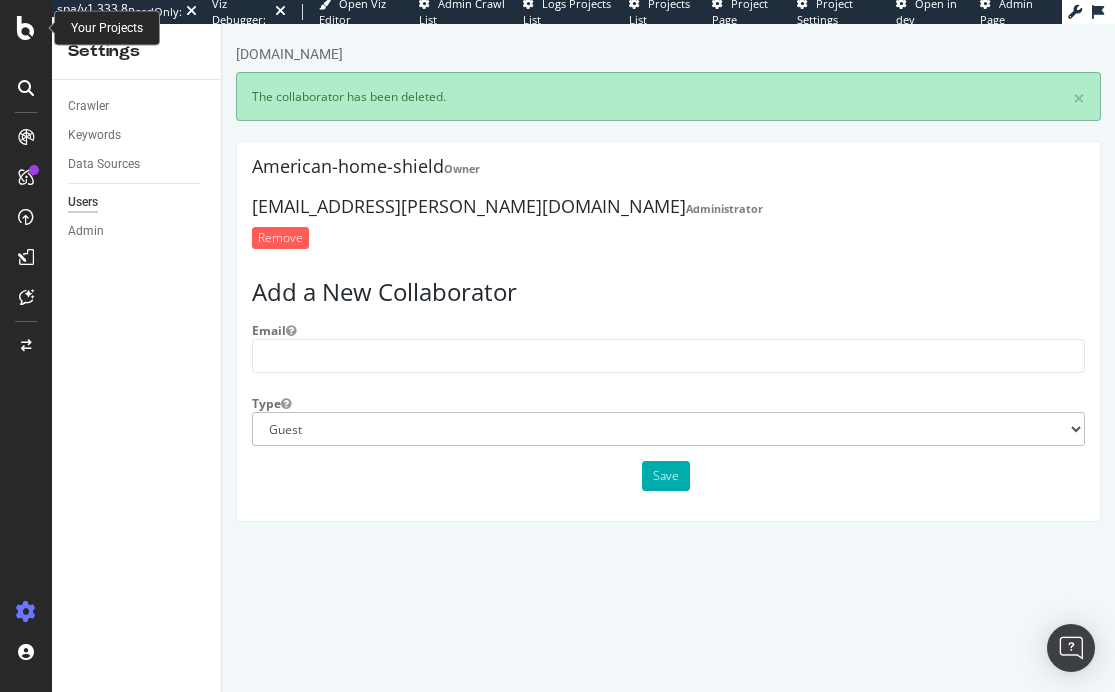 click at bounding box center (26, 28) 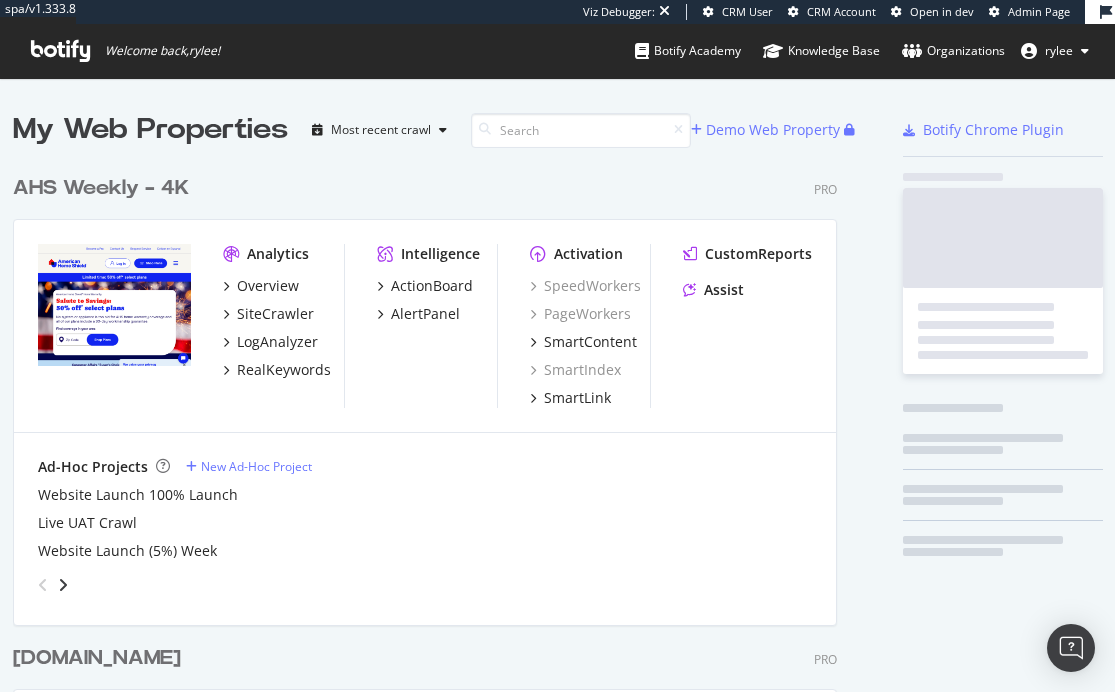 scroll, scrollTop: 1, scrollLeft: 1, axis: both 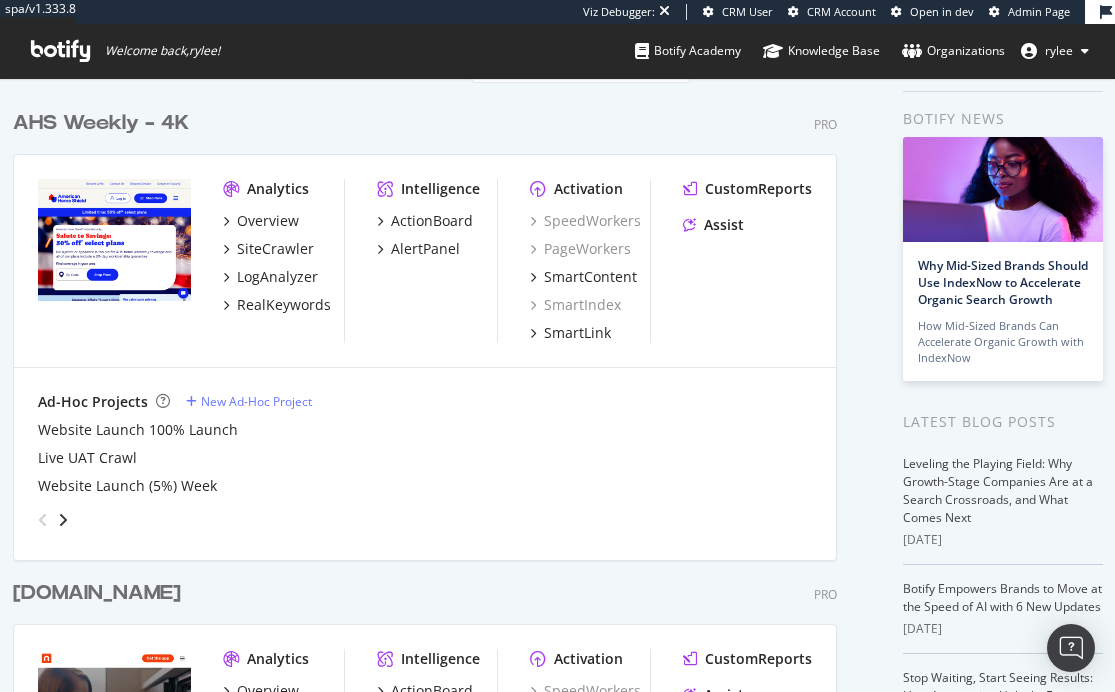 click on "AHS Weekly - 4K" at bounding box center (101, 123) 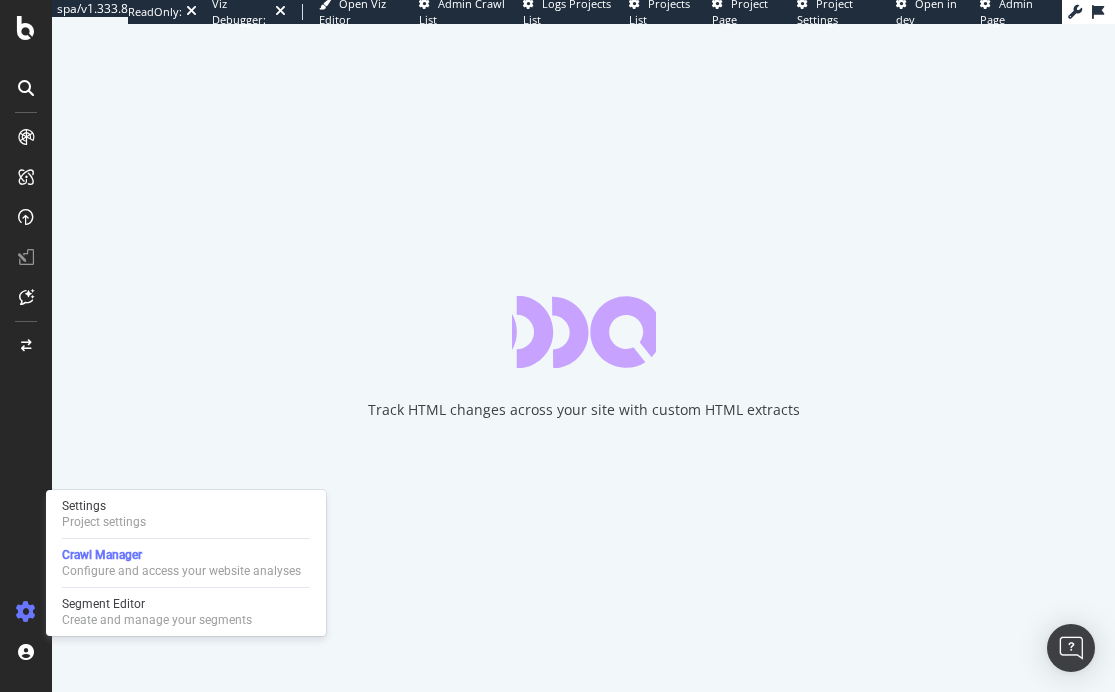 click on "Settings Project settings Crawl Manager Configure and access your website analyses Segment Editor Create and manage your segments" at bounding box center (186, 563) 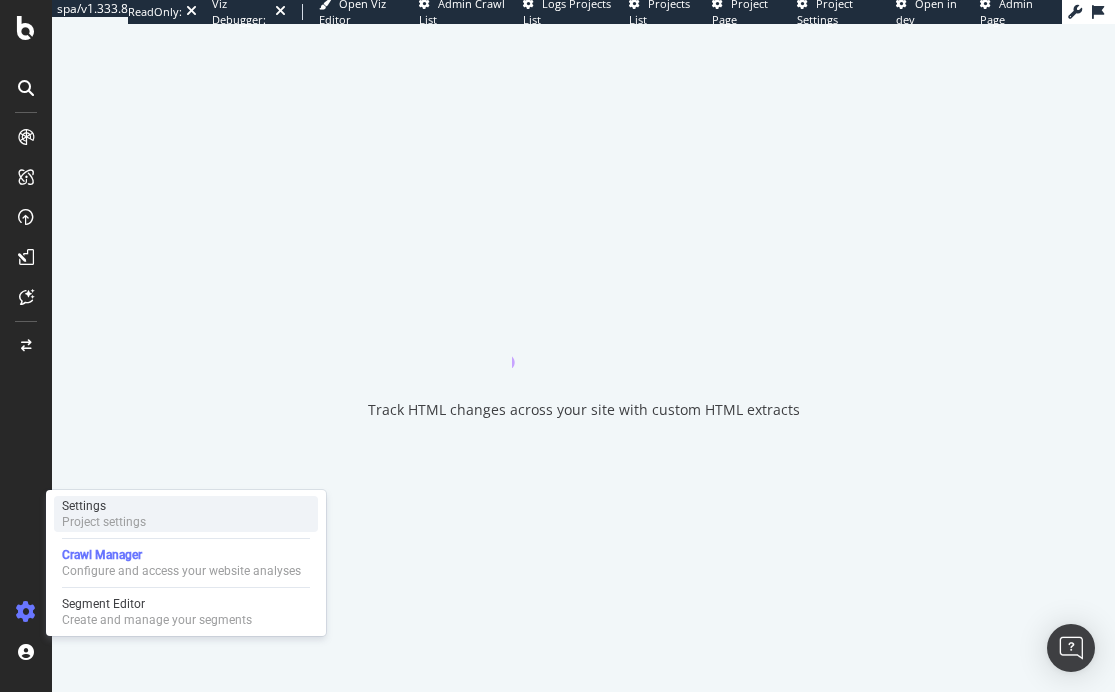 click on "Settings" at bounding box center [104, 506] 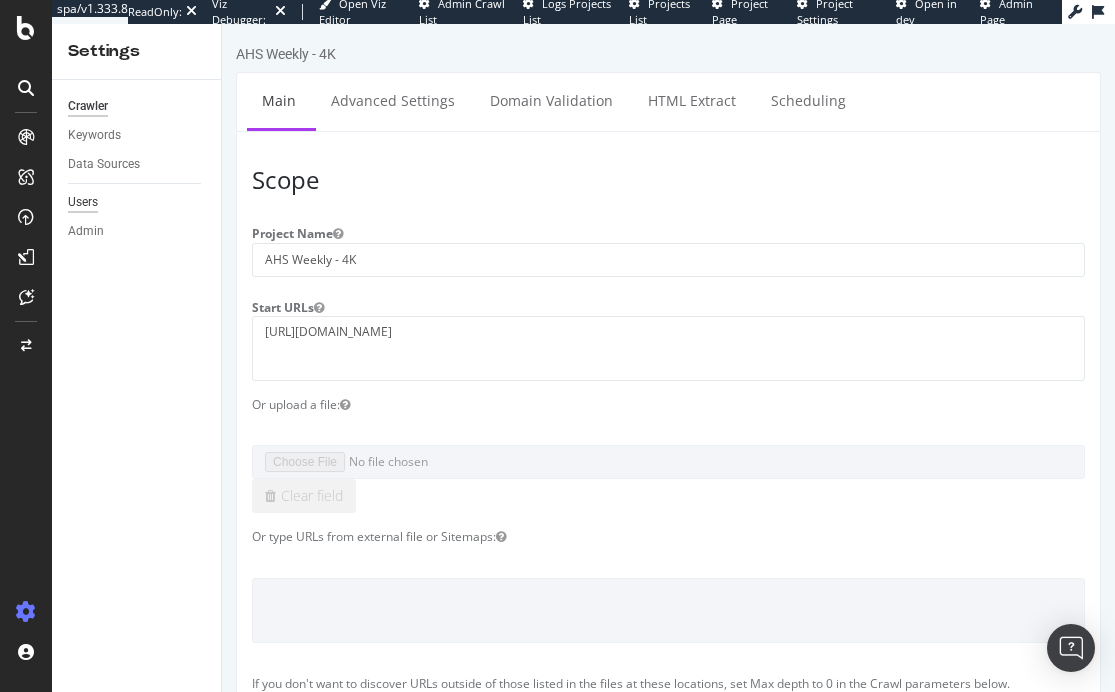 scroll, scrollTop: 0, scrollLeft: 0, axis: both 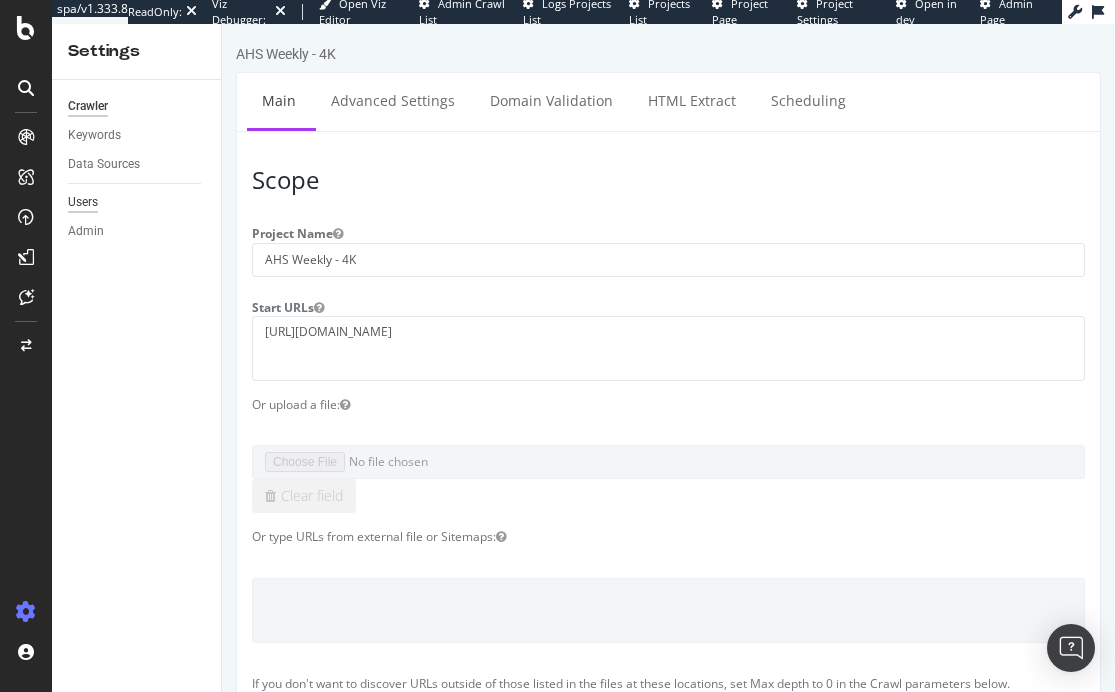 click on "Users" at bounding box center [83, 202] 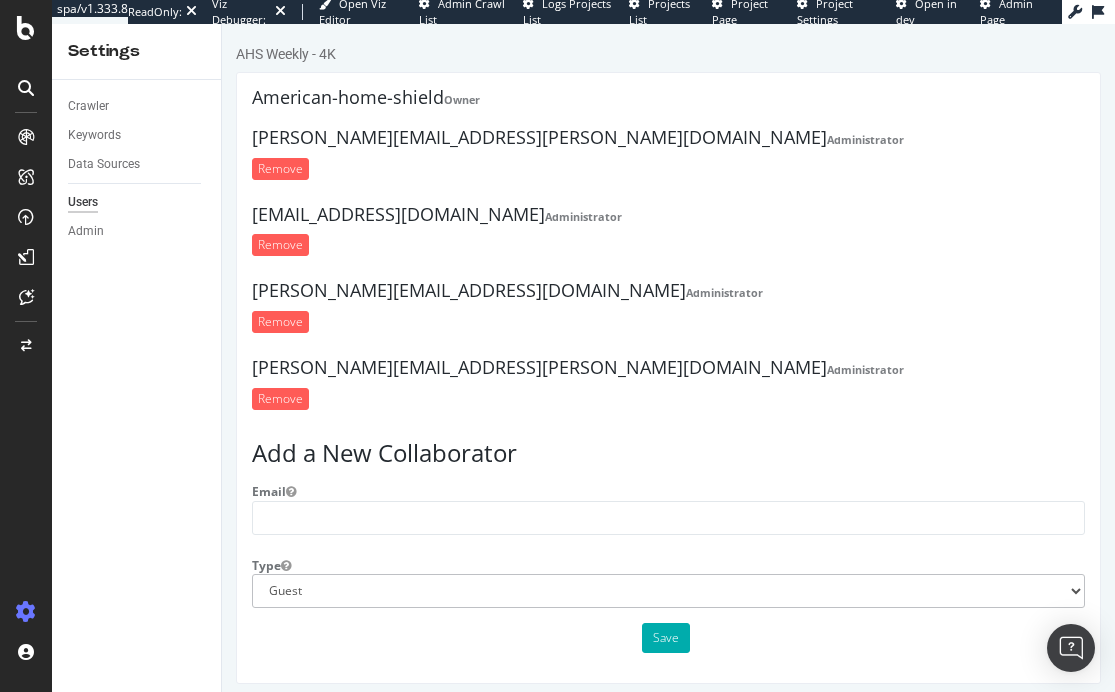 scroll, scrollTop: 0, scrollLeft: 0, axis: both 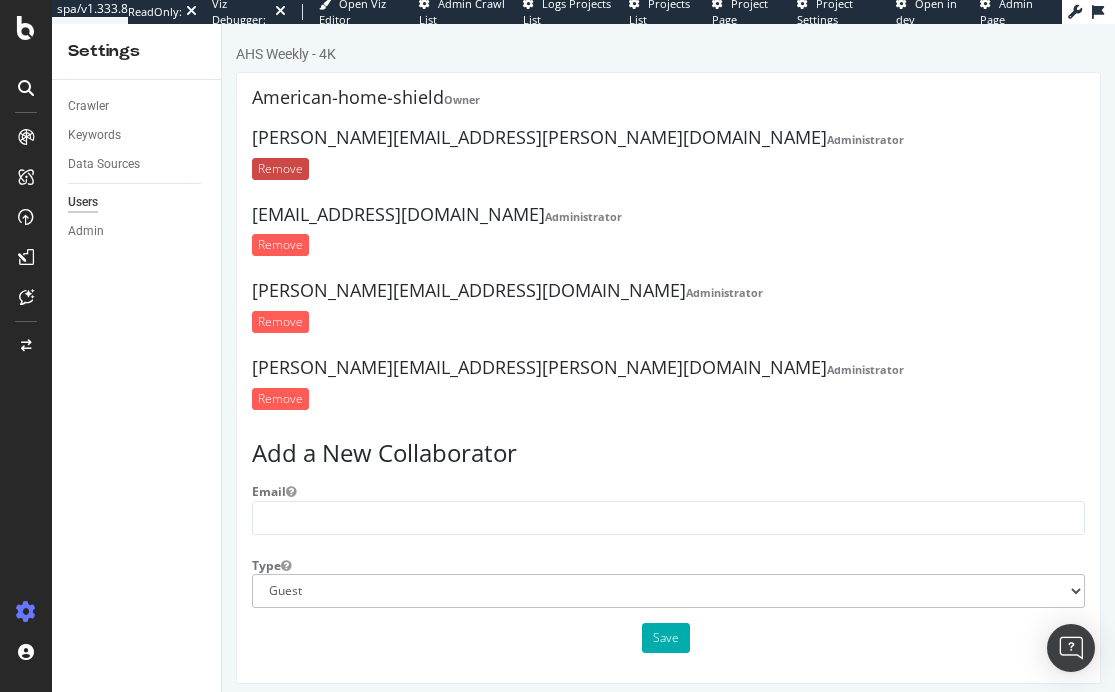 click on "Remove" at bounding box center [280, 169] 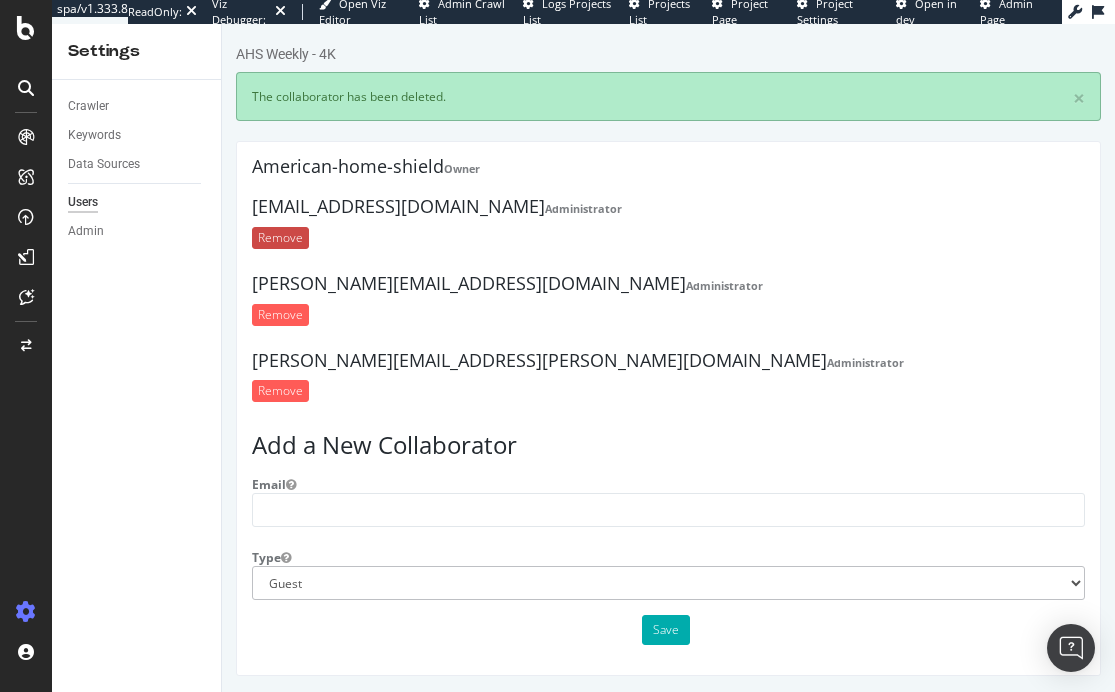 click on "Remove" at bounding box center (280, 238) 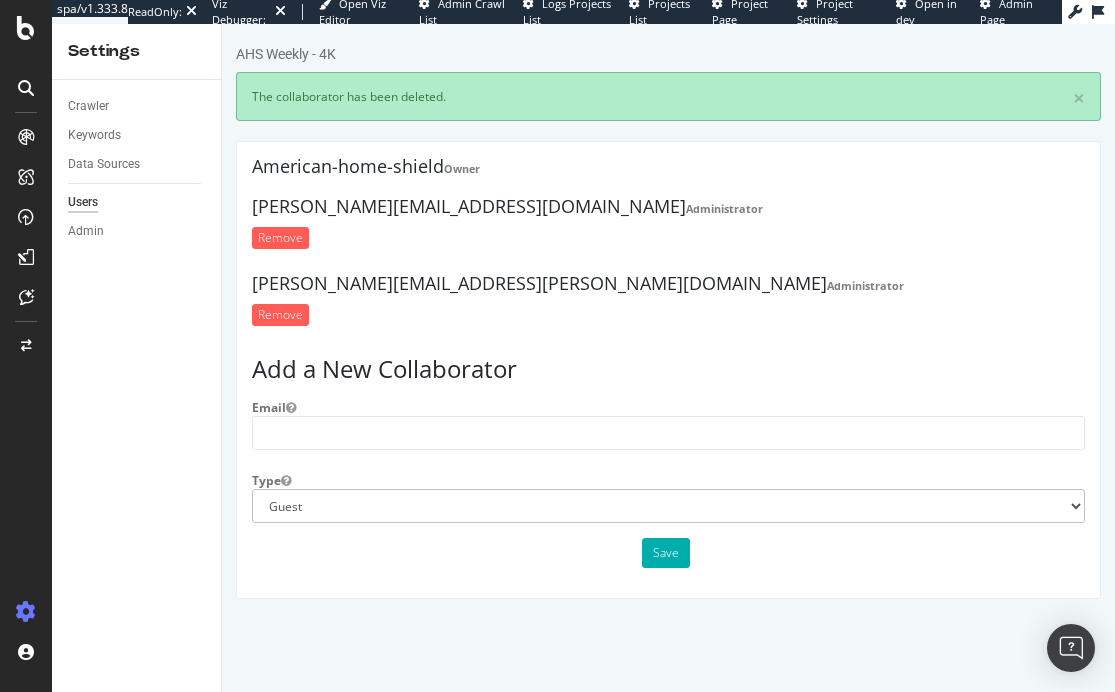 scroll, scrollTop: 0, scrollLeft: 0, axis: both 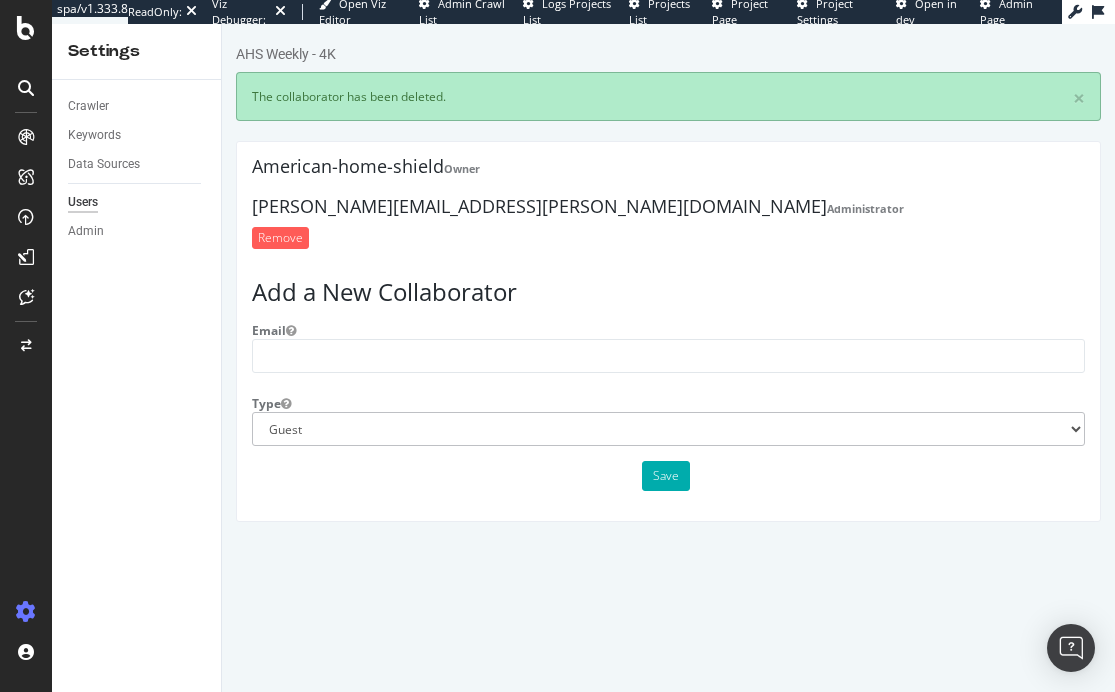 click on "Remove" at bounding box center (280, 238) 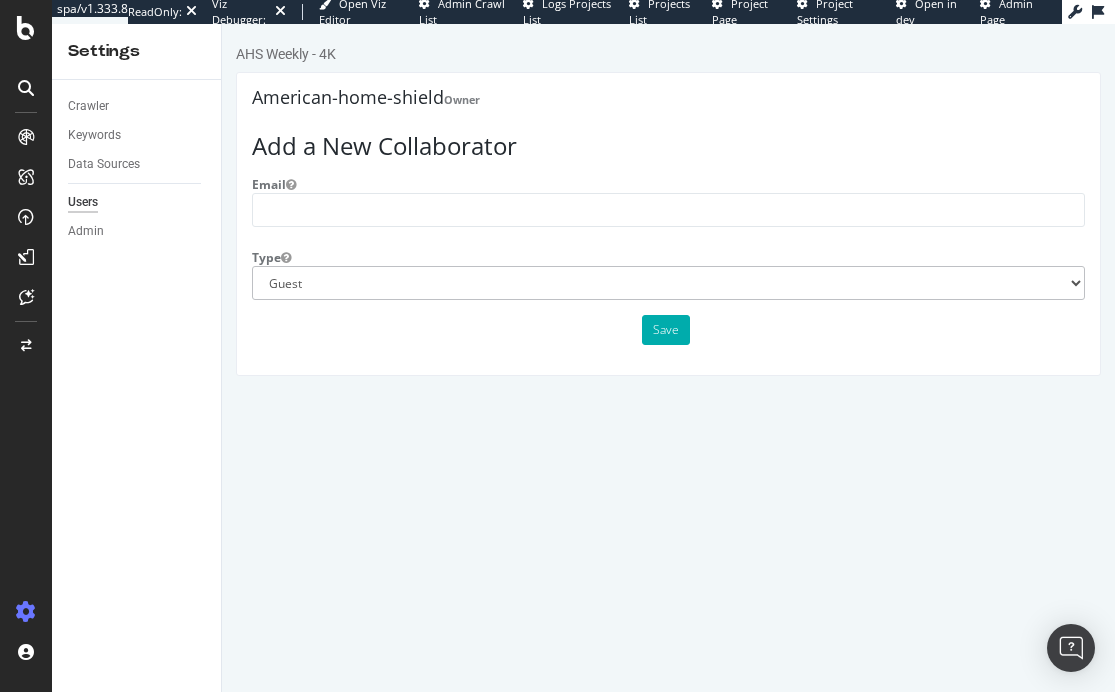 scroll, scrollTop: 0, scrollLeft: 0, axis: both 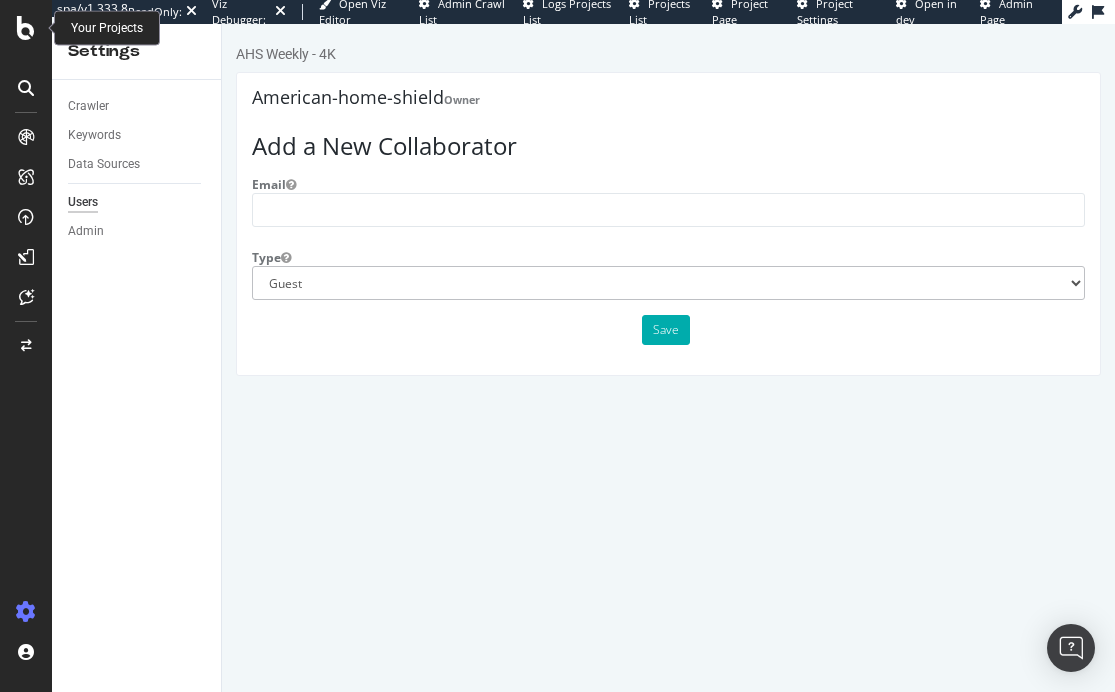 click at bounding box center [26, 28] 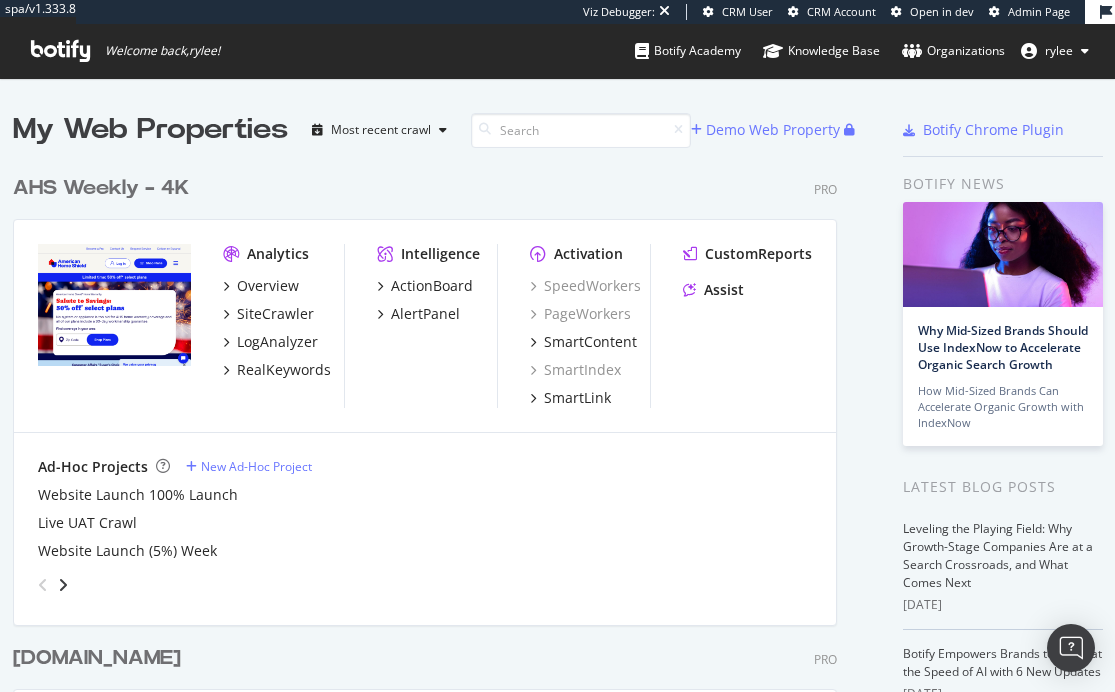 scroll, scrollTop: 1, scrollLeft: 1, axis: both 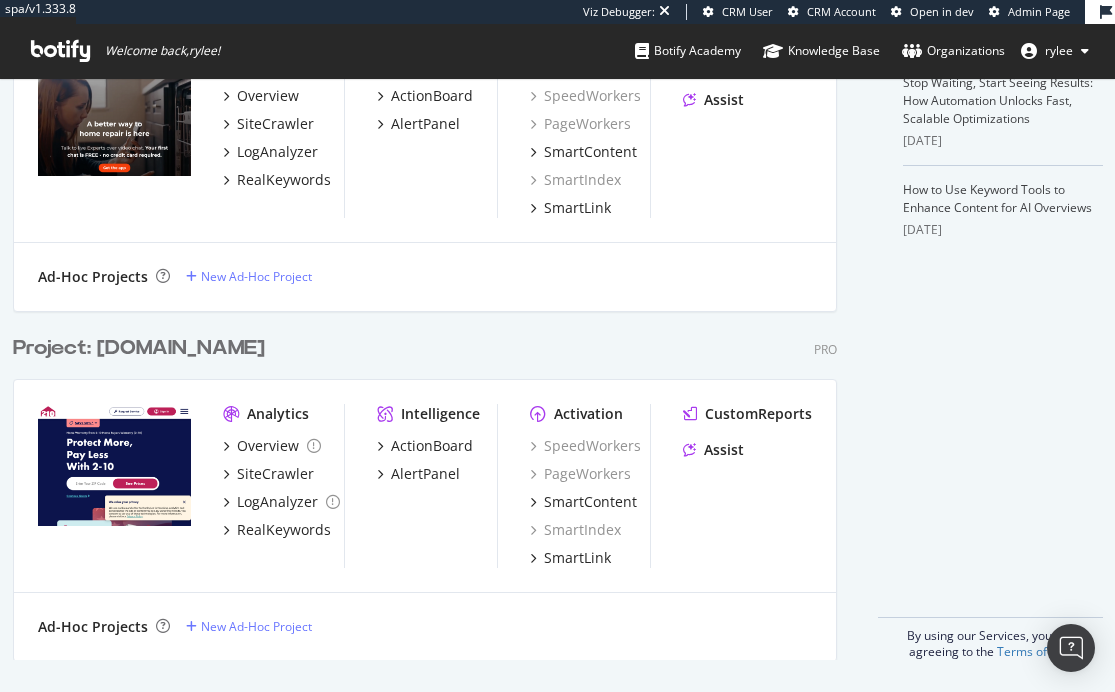 click on "Project: 2-10.com" at bounding box center (139, 348) 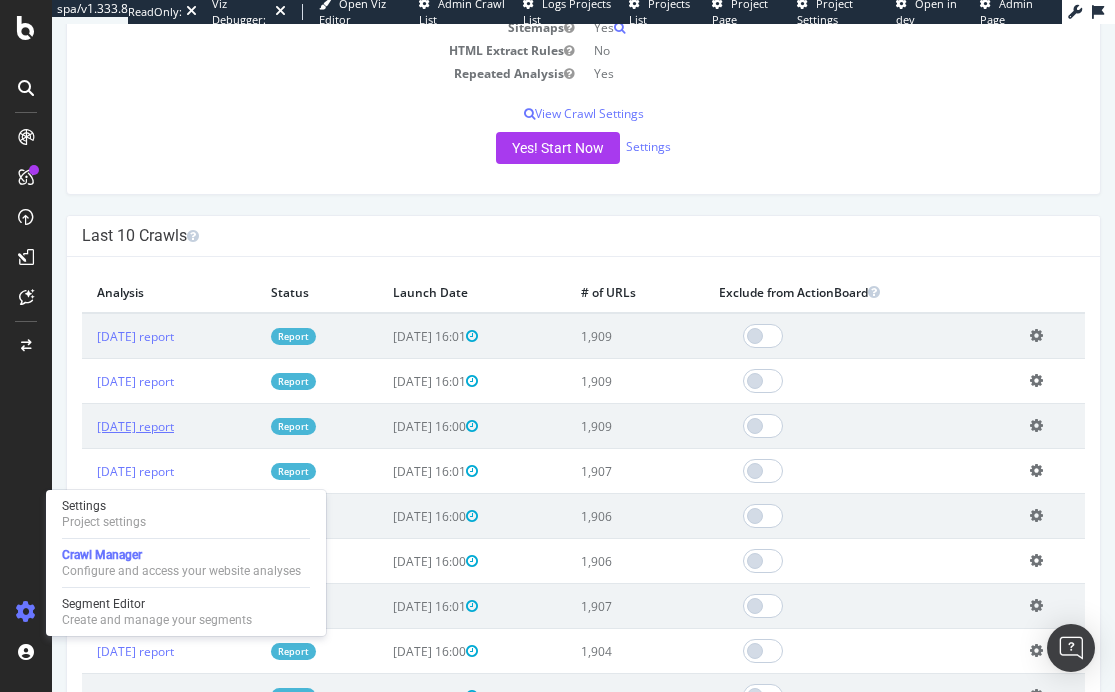 scroll, scrollTop: 465, scrollLeft: 0, axis: vertical 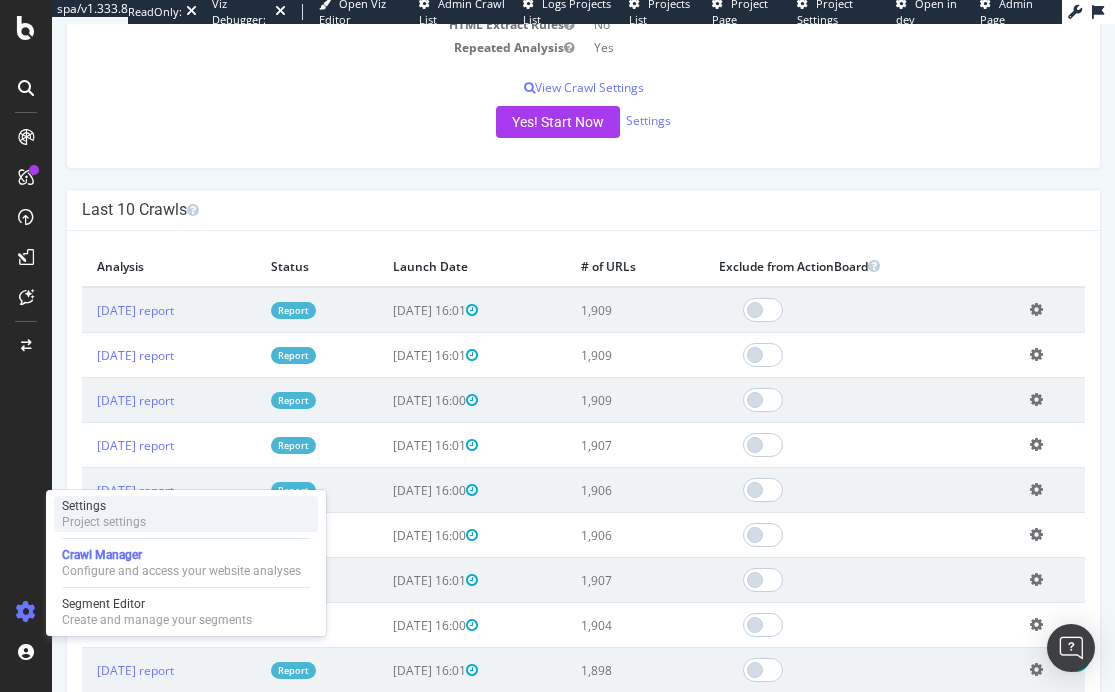 click on "Settings Project settings" at bounding box center (186, 514) 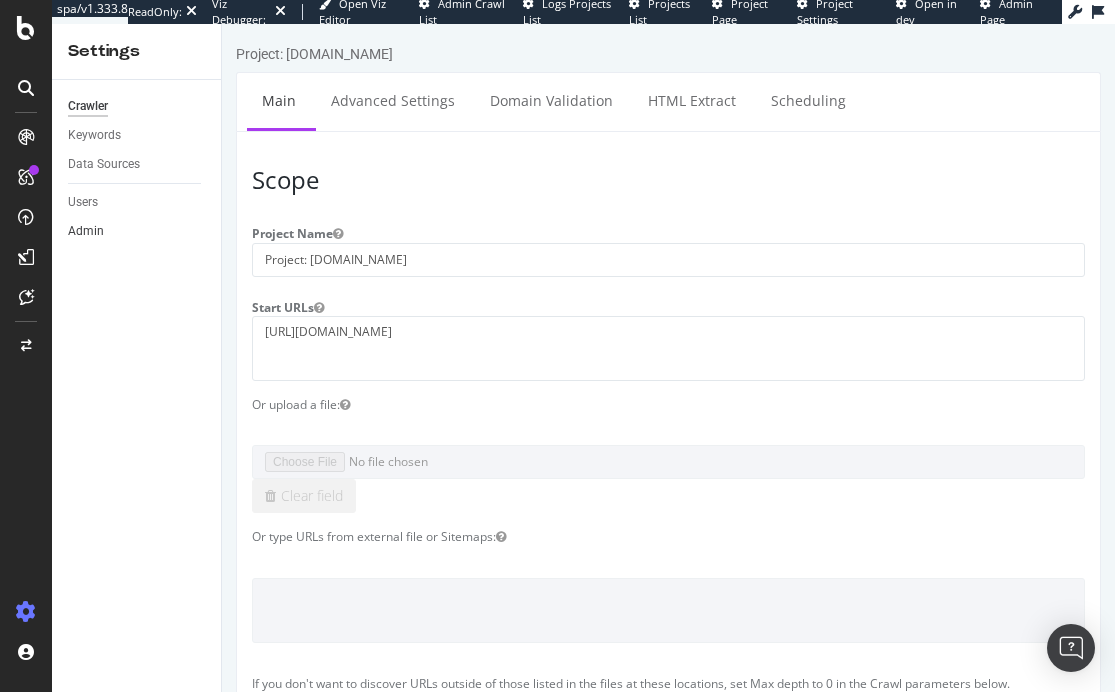 scroll, scrollTop: 0, scrollLeft: 0, axis: both 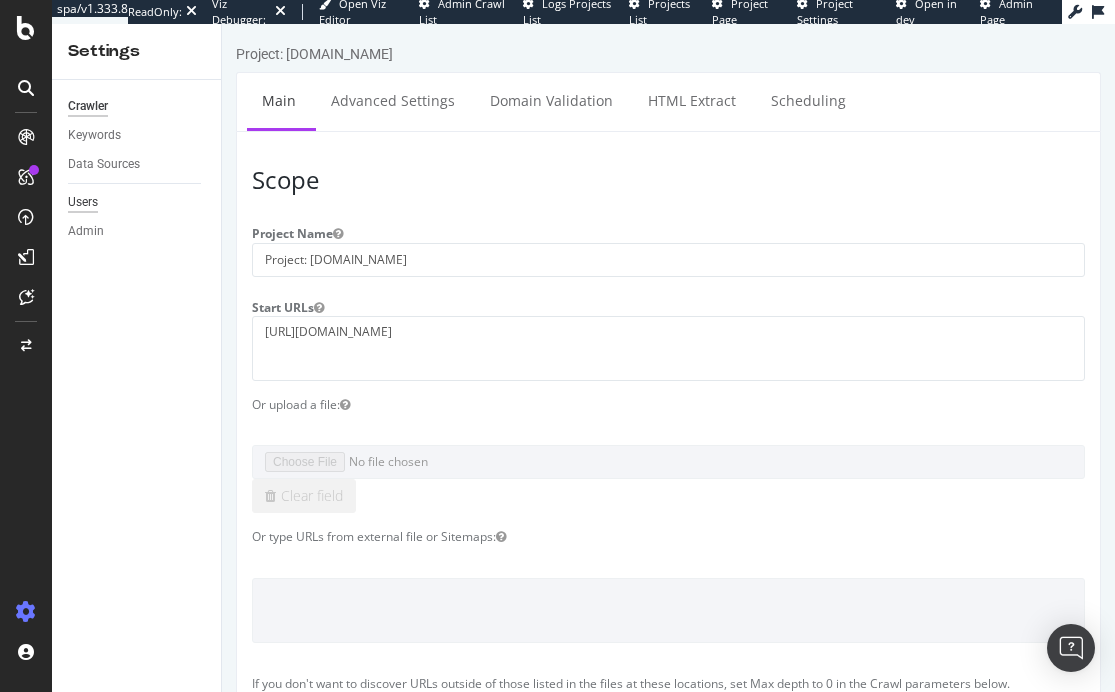 click on "Users" at bounding box center (83, 202) 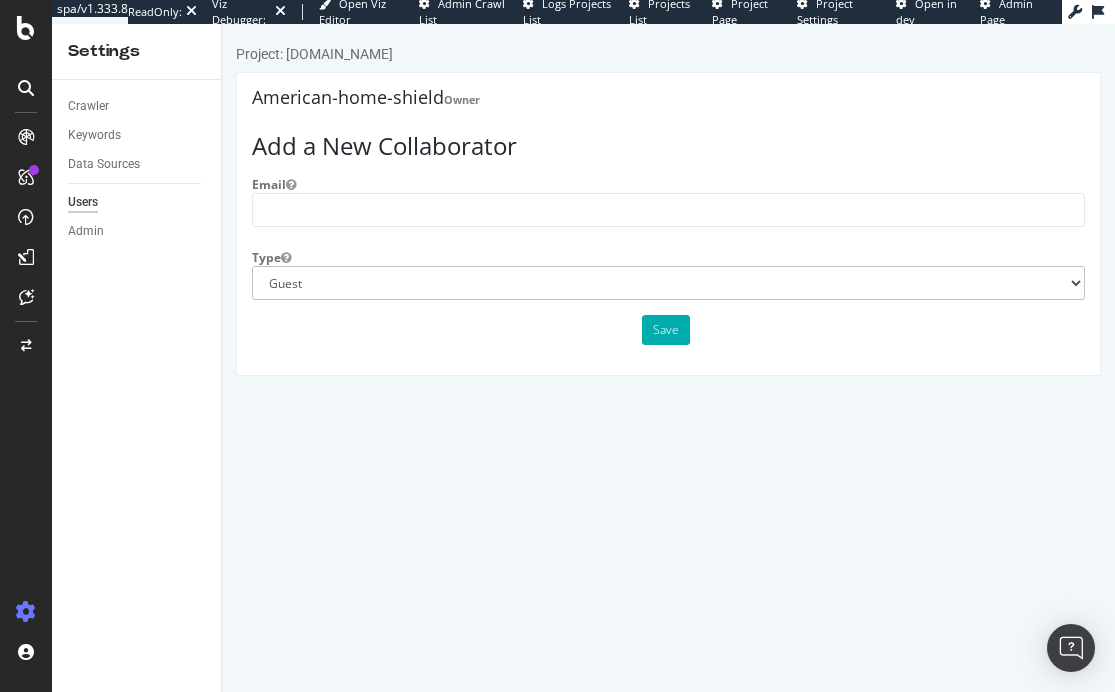 scroll, scrollTop: 0, scrollLeft: 0, axis: both 